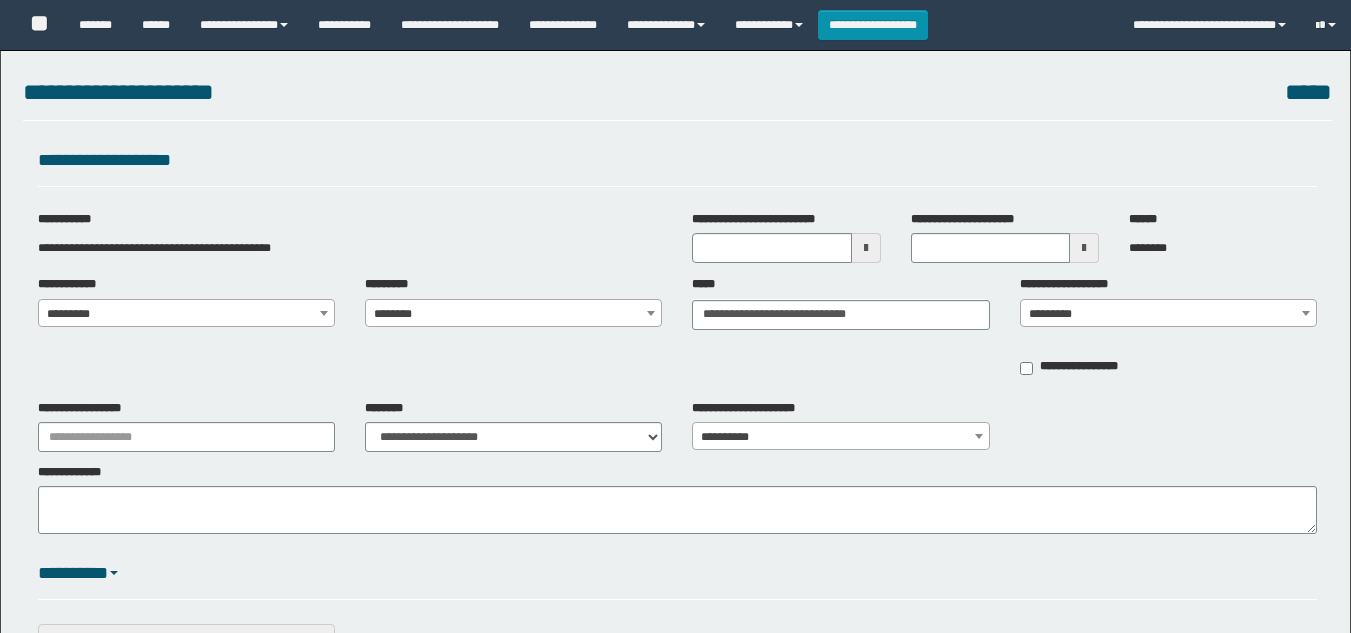 select on "*" 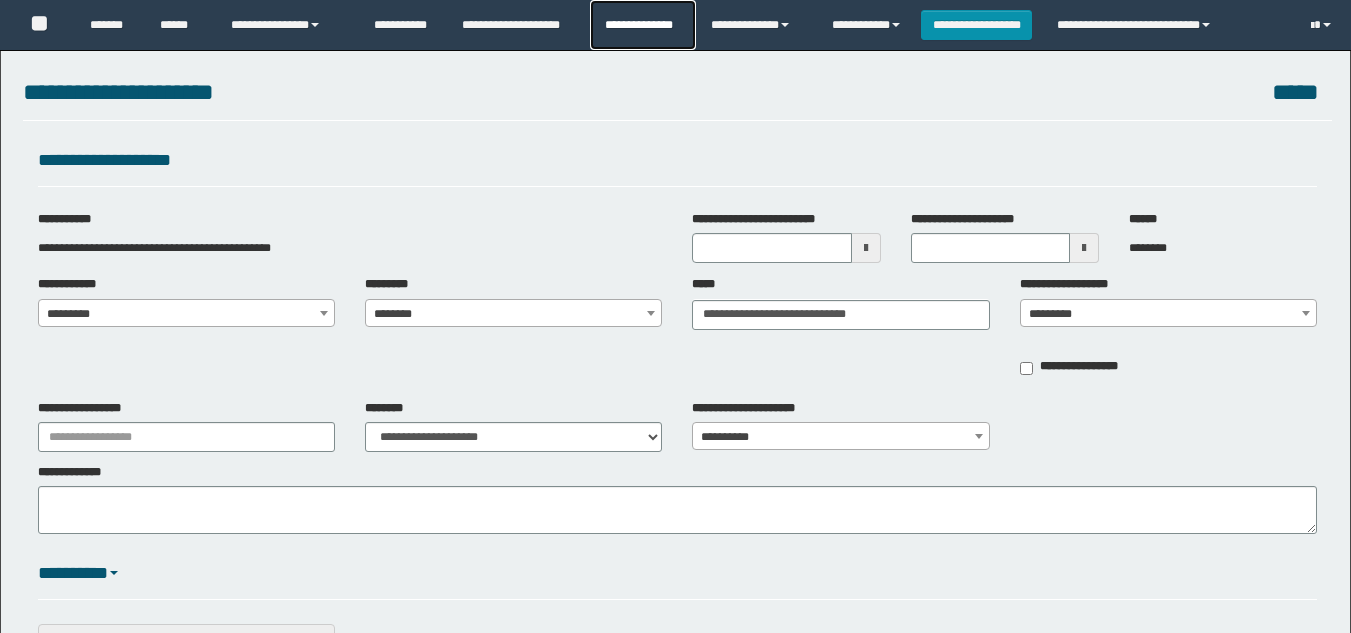 click on "**********" at bounding box center [642, 25] 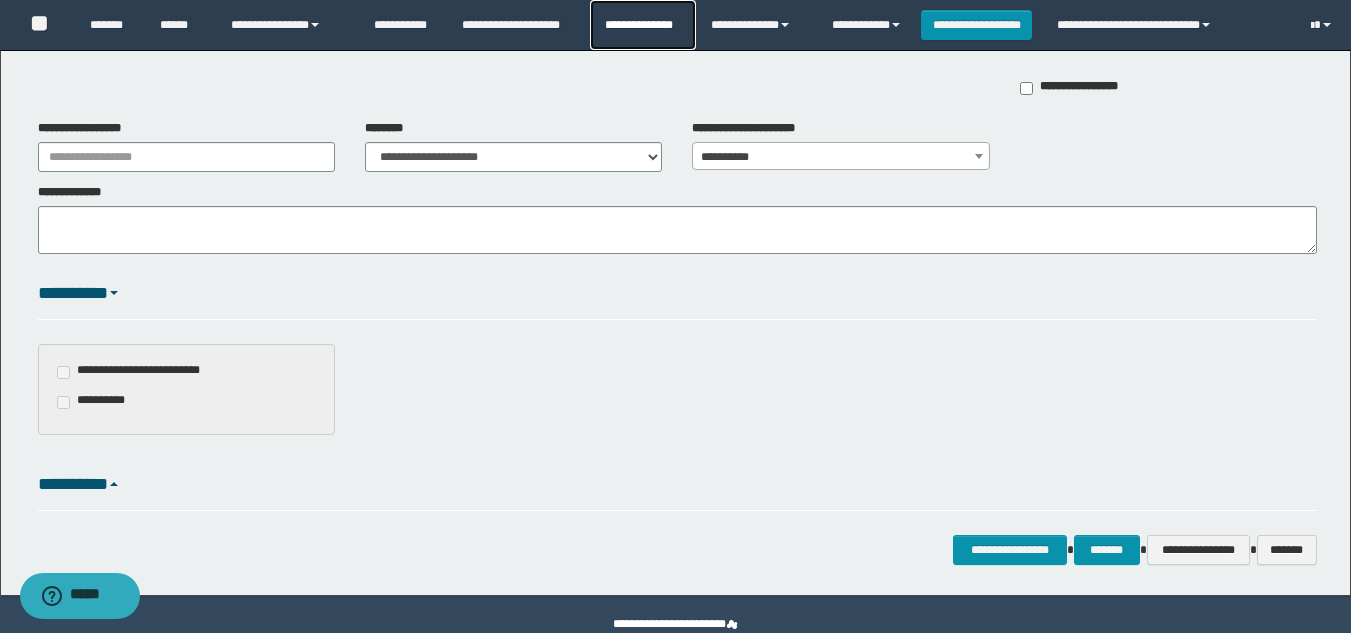 scroll, scrollTop: 0, scrollLeft: 0, axis: both 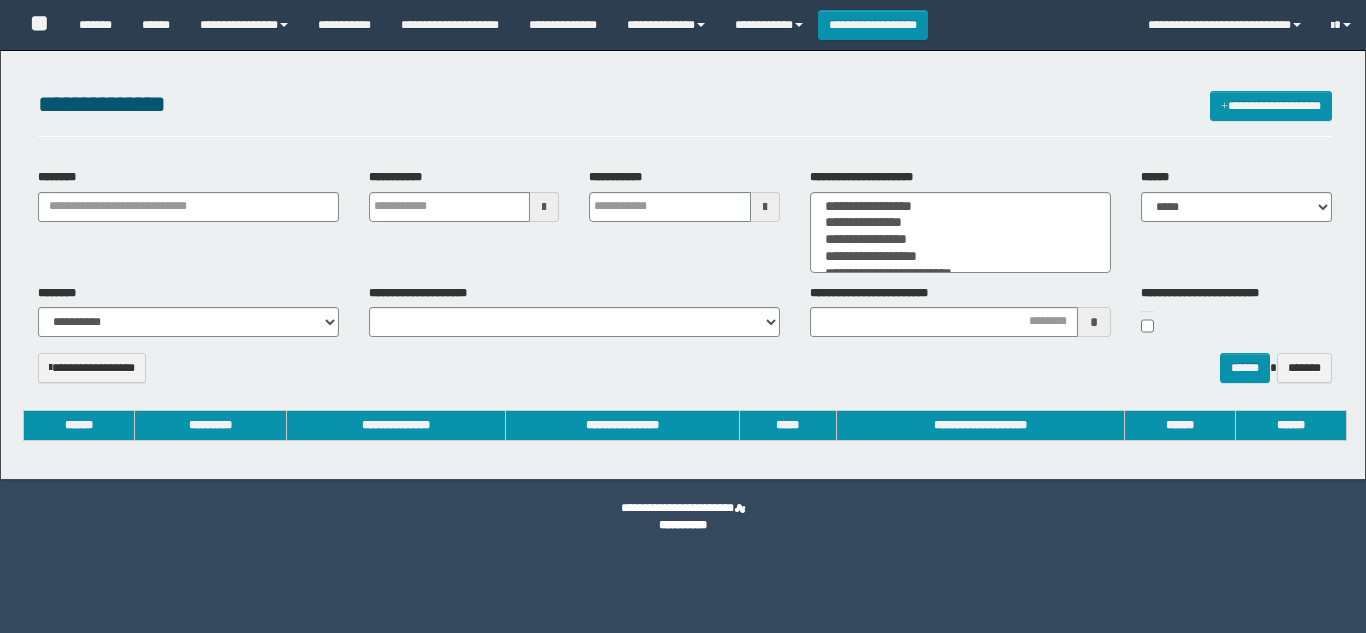 select 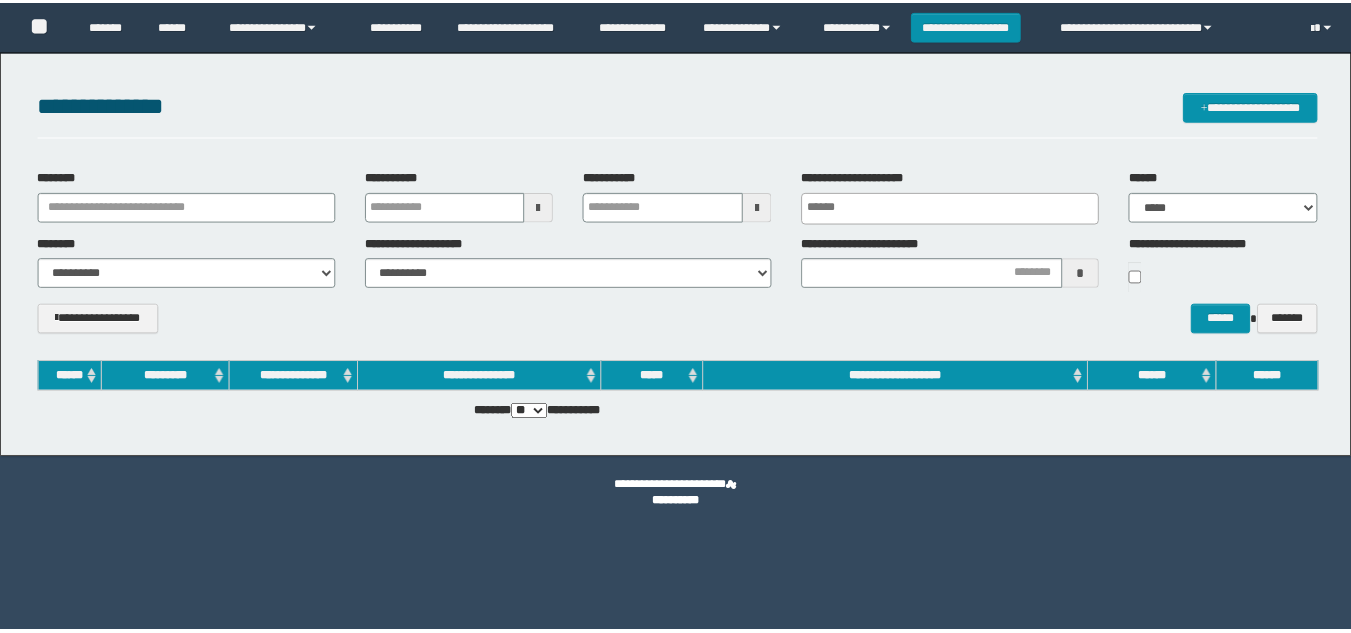 scroll, scrollTop: 0, scrollLeft: 0, axis: both 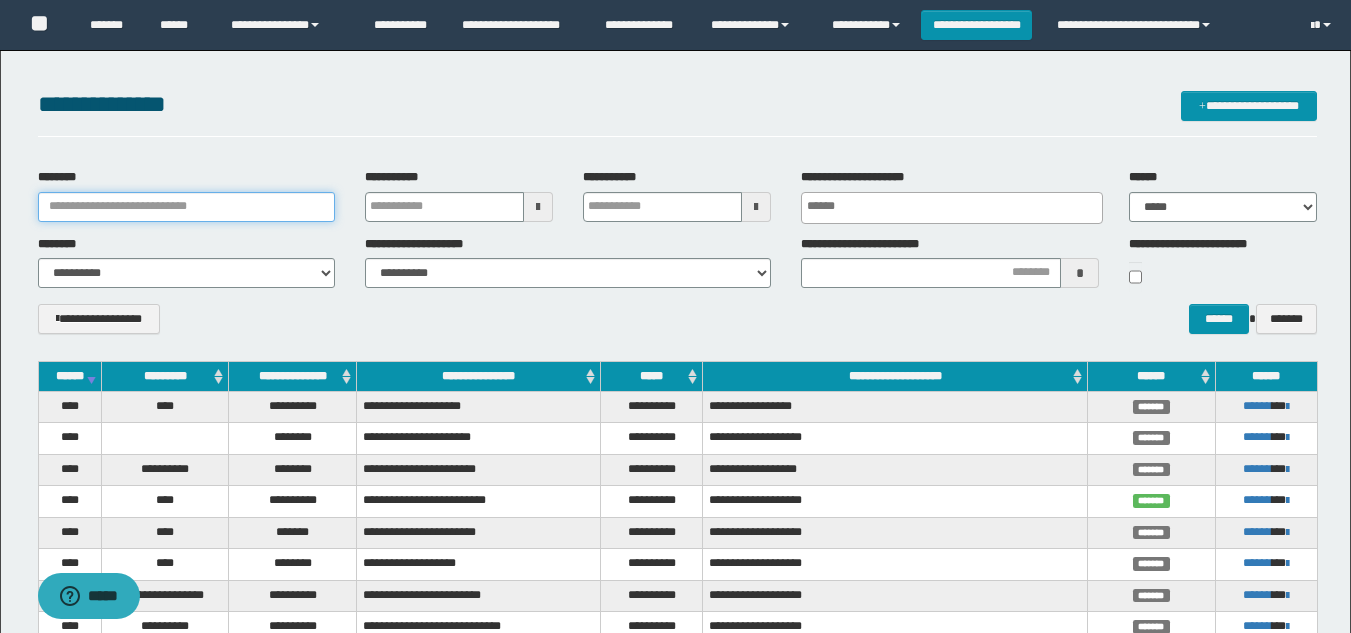 click on "********" at bounding box center (186, 207) 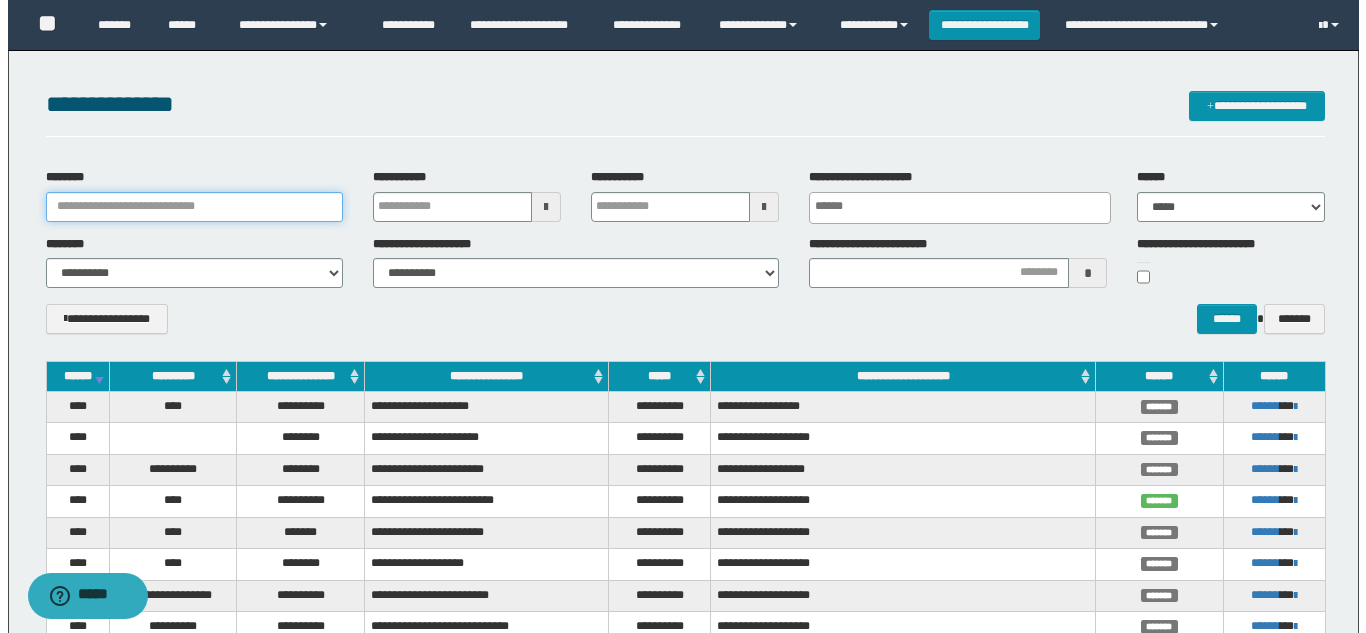 scroll, scrollTop: 0, scrollLeft: 0, axis: both 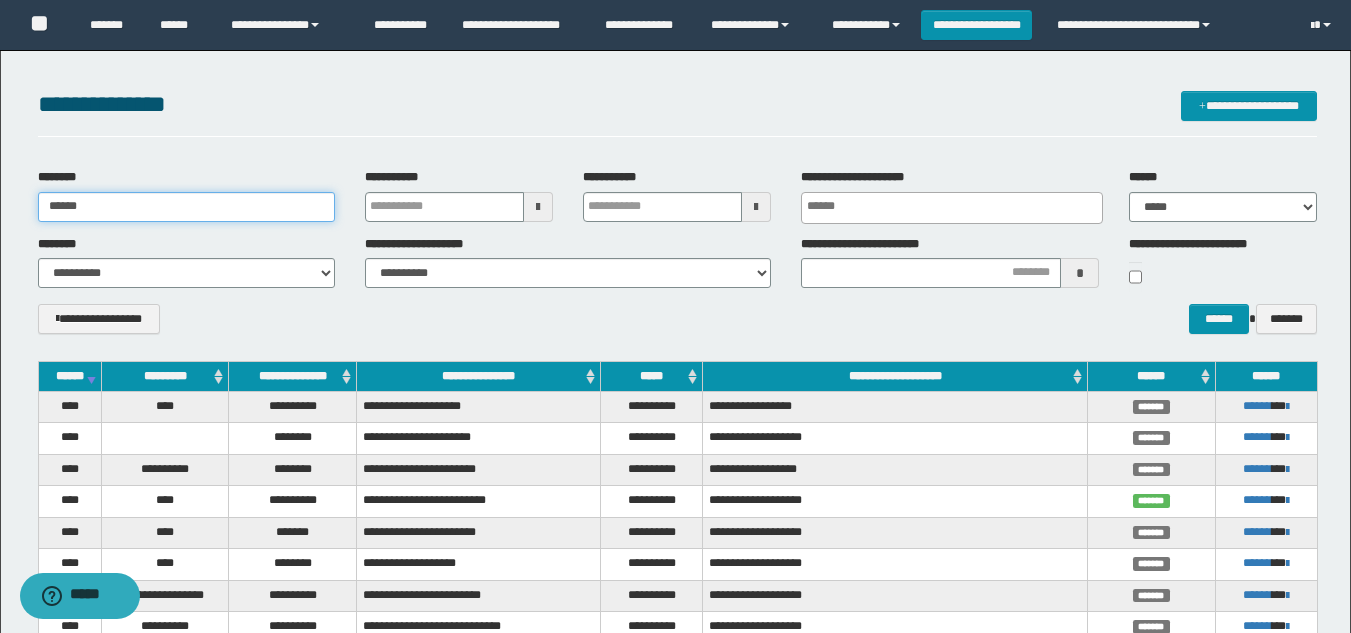 drag, startPoint x: 192, startPoint y: 204, endPoint x: 191, endPoint y: 168, distance: 36.013885 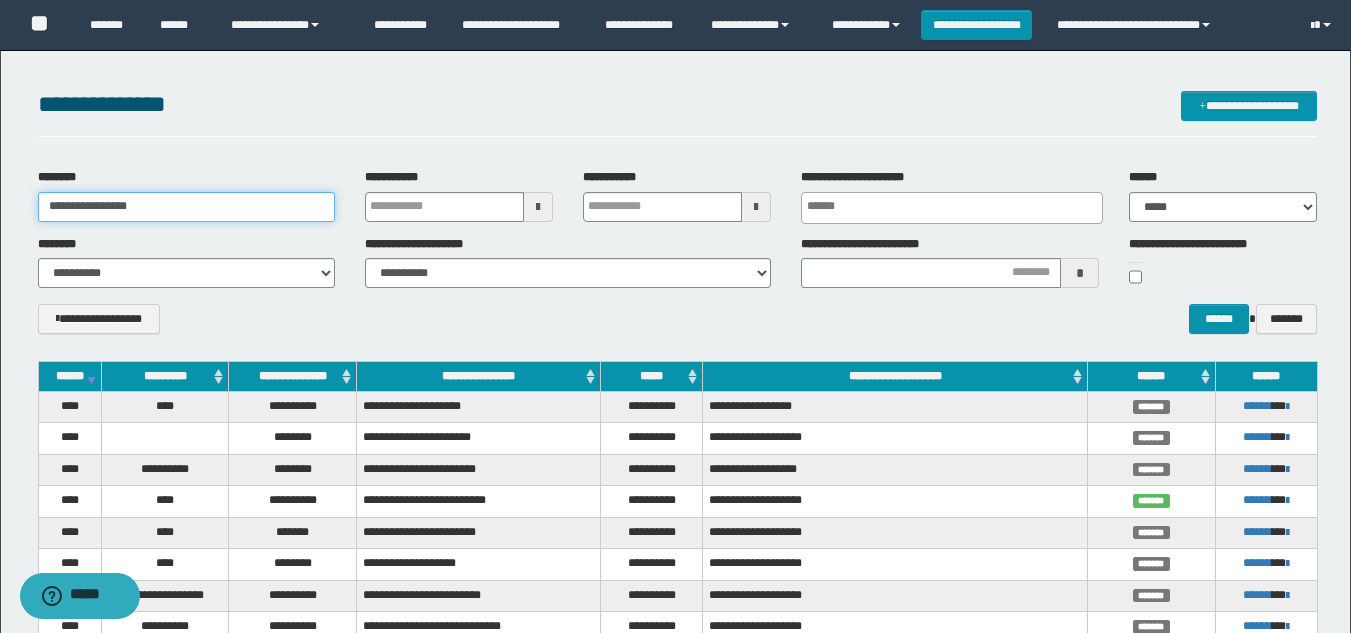 type on "**********" 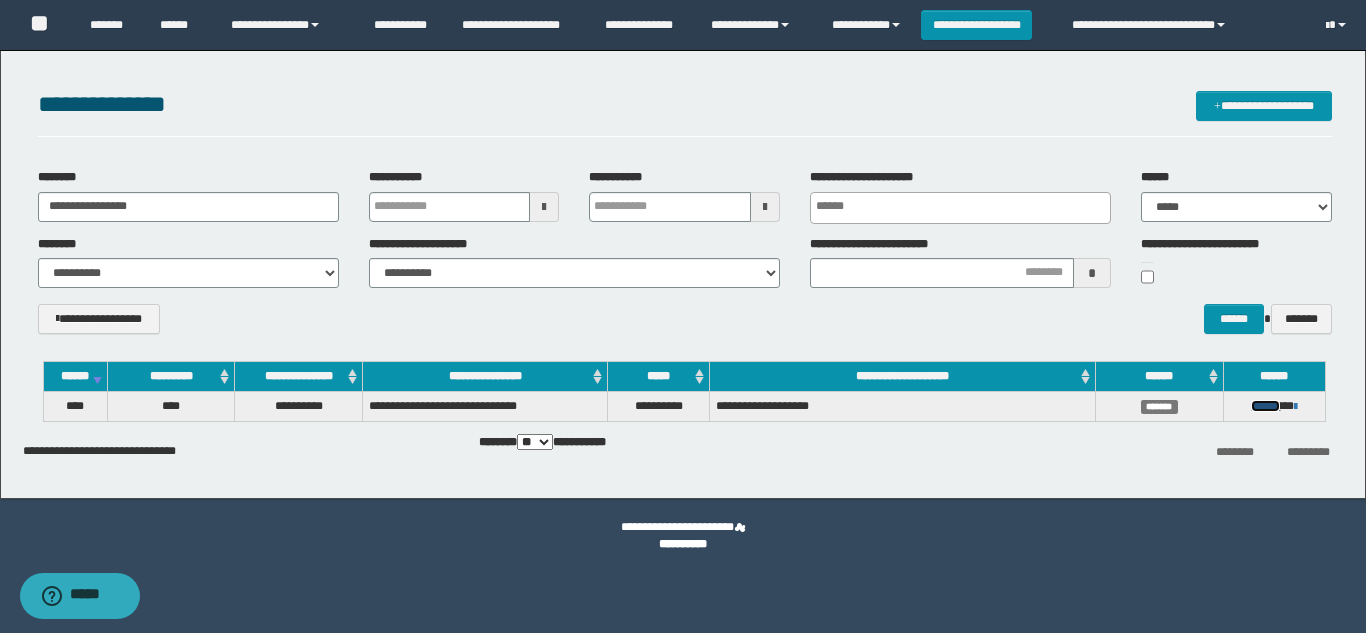 click on "******" at bounding box center (1265, 406) 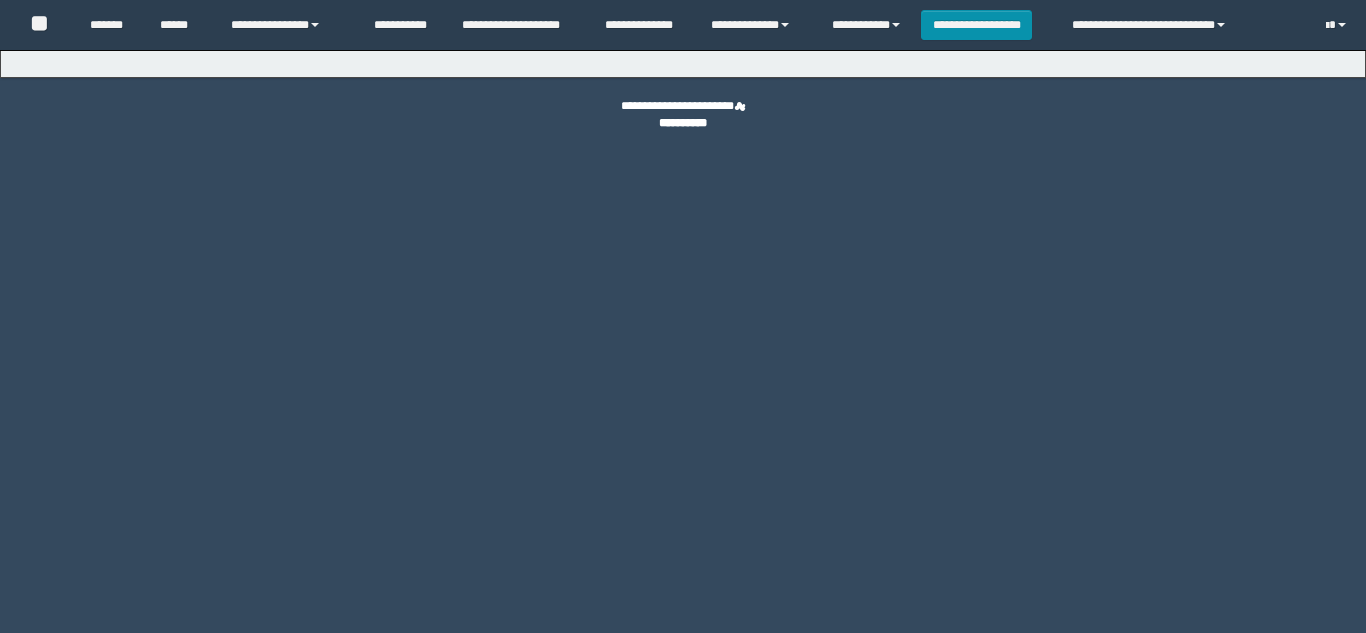 scroll, scrollTop: 0, scrollLeft: 0, axis: both 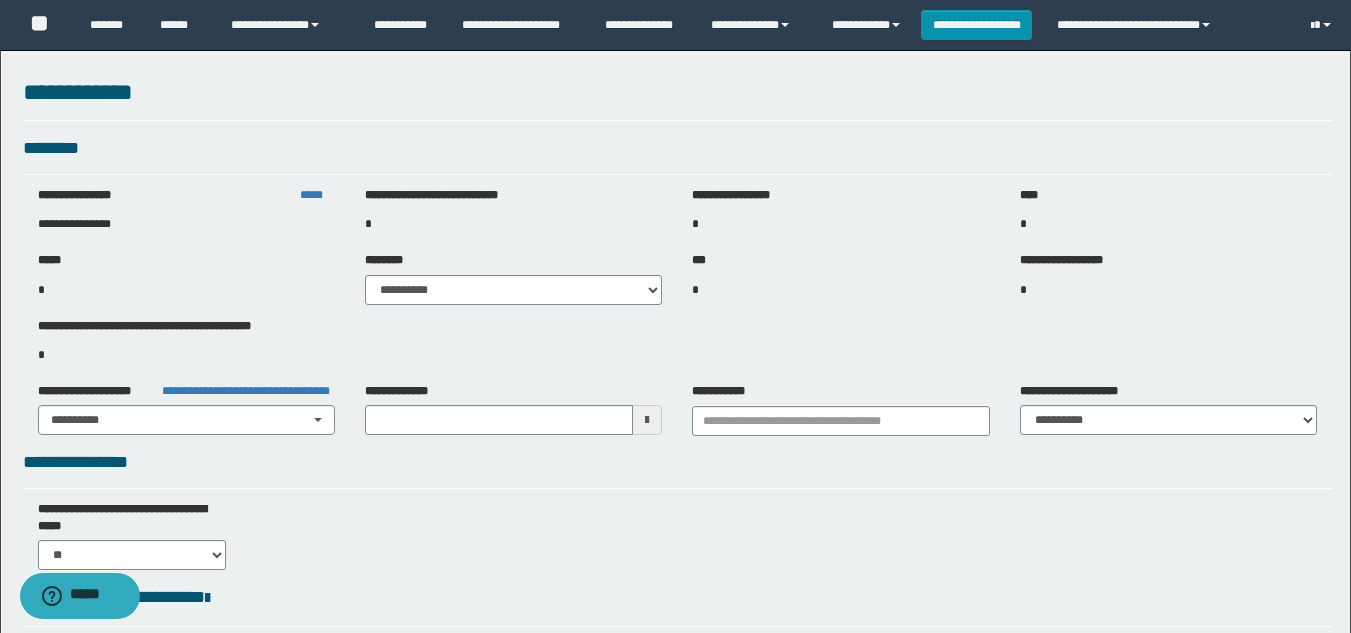 type on "**********" 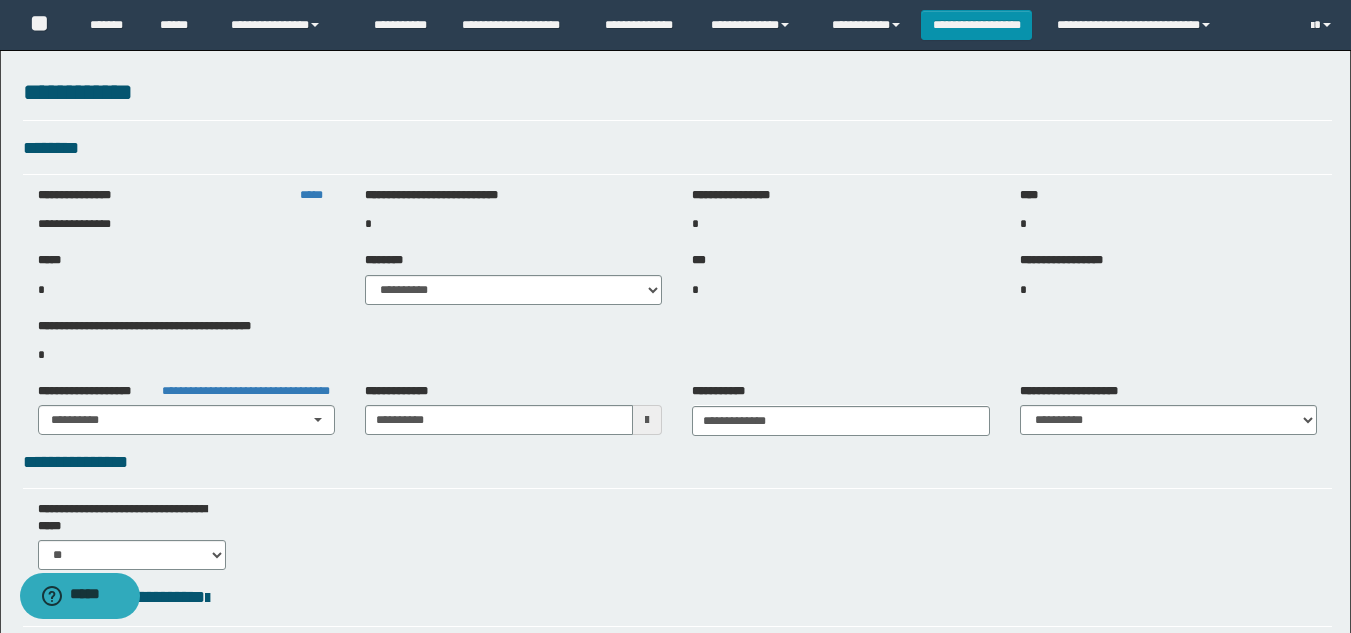 type on "**********" 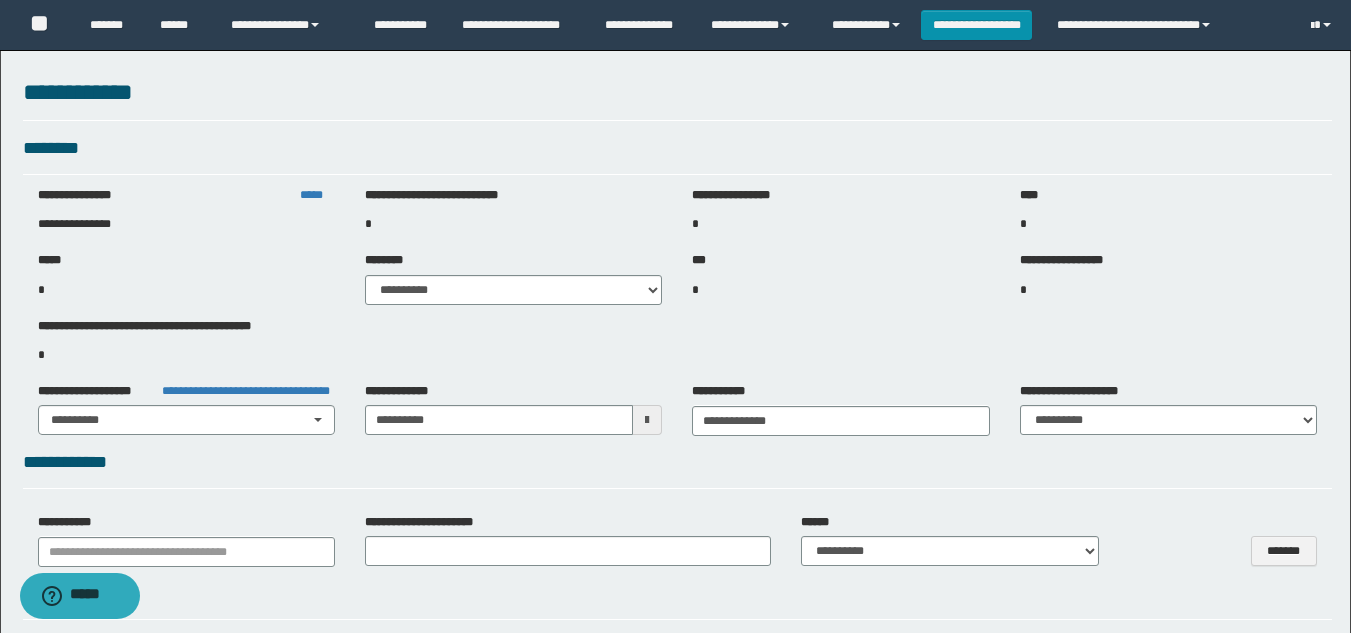 select on "*" 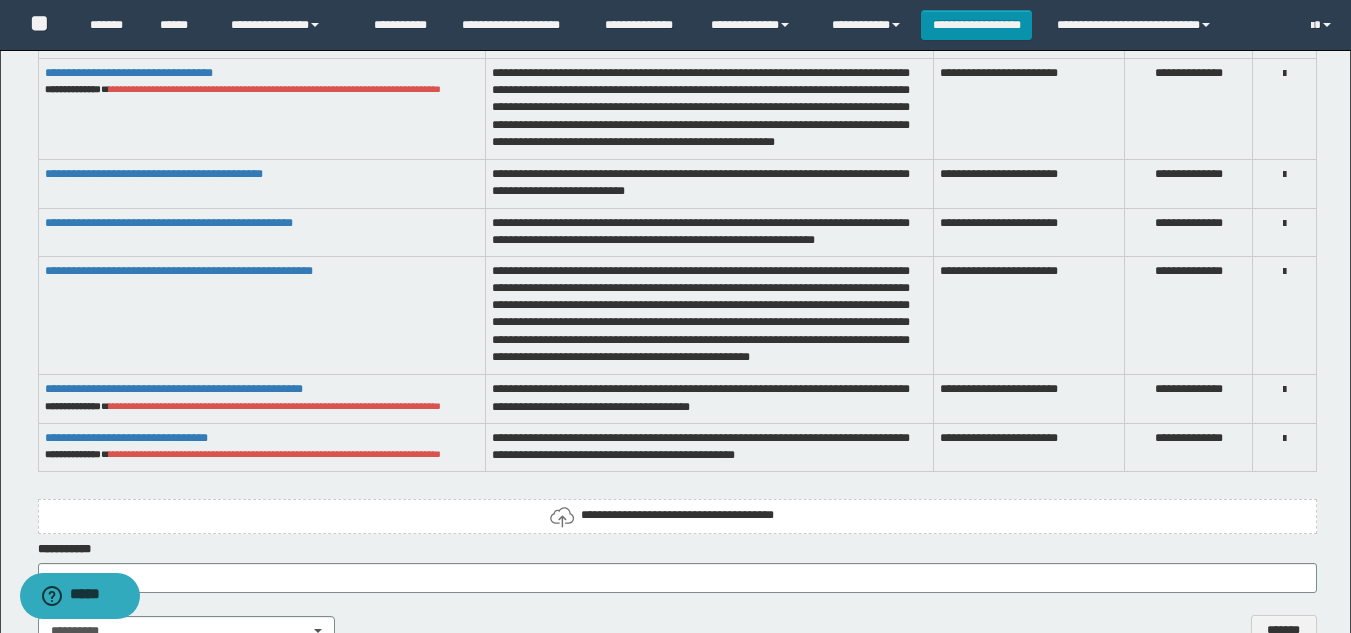 scroll, scrollTop: 3900, scrollLeft: 0, axis: vertical 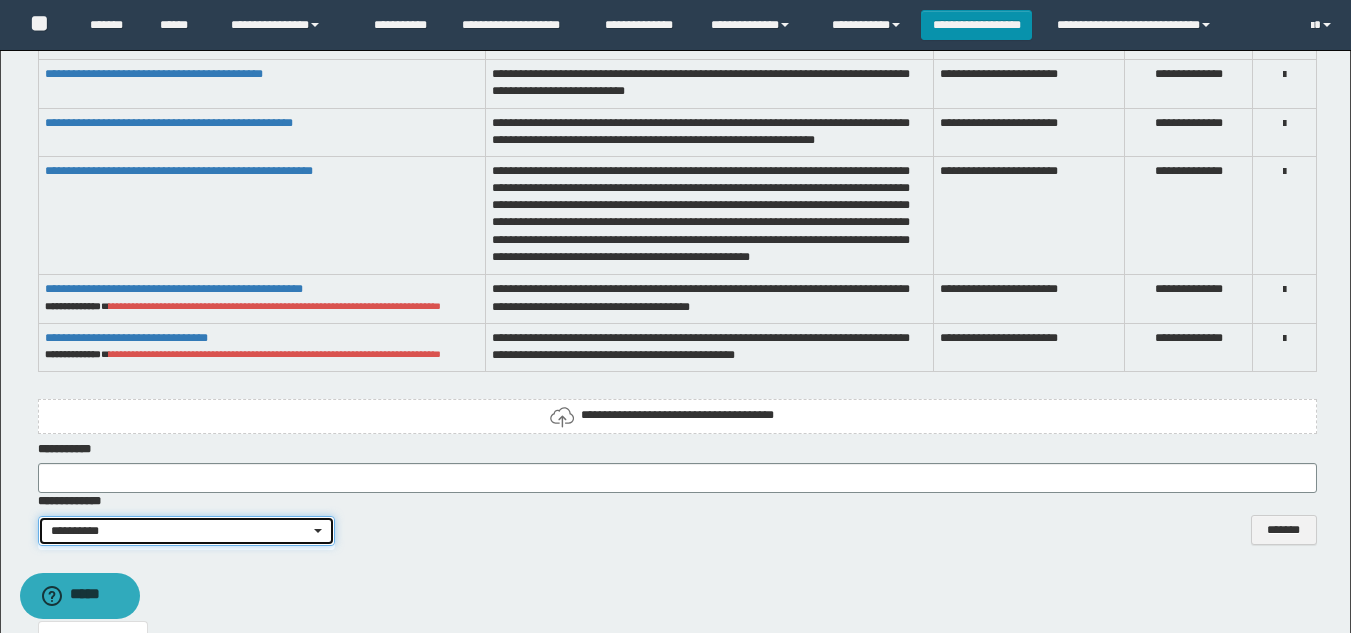 click on "**********" at bounding box center [180, 531] 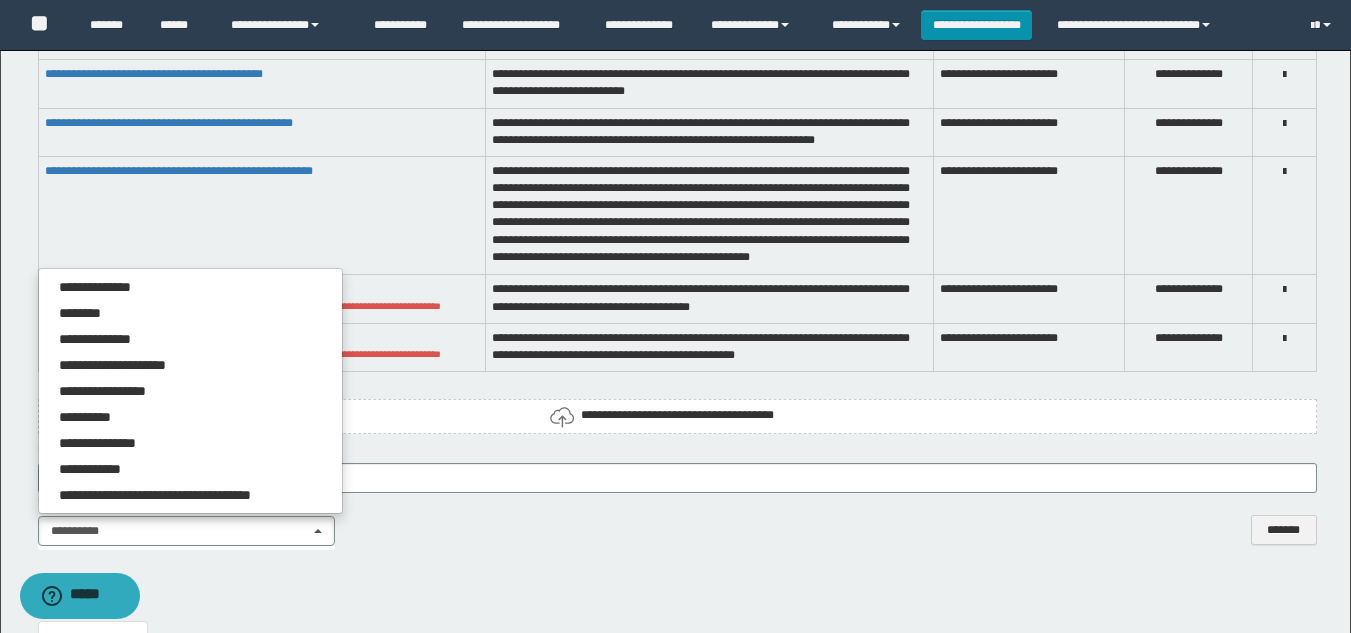 click on "*******" at bounding box center (841, 519) 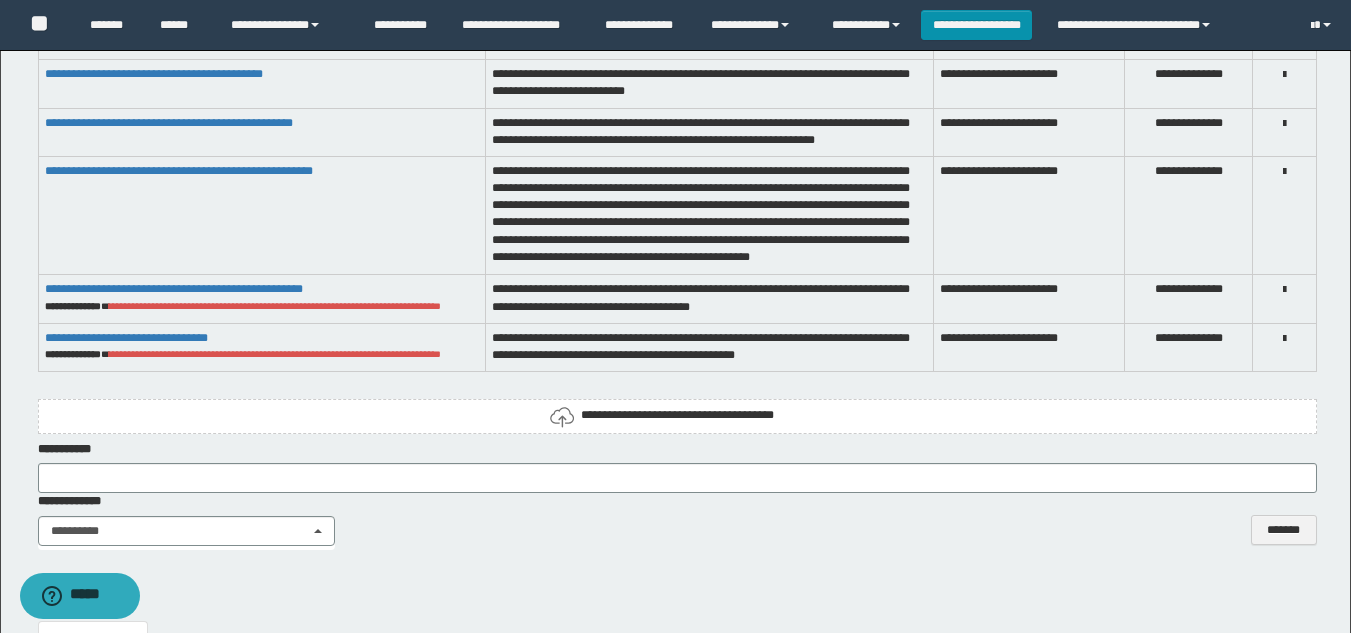 scroll, scrollTop: 3500, scrollLeft: 0, axis: vertical 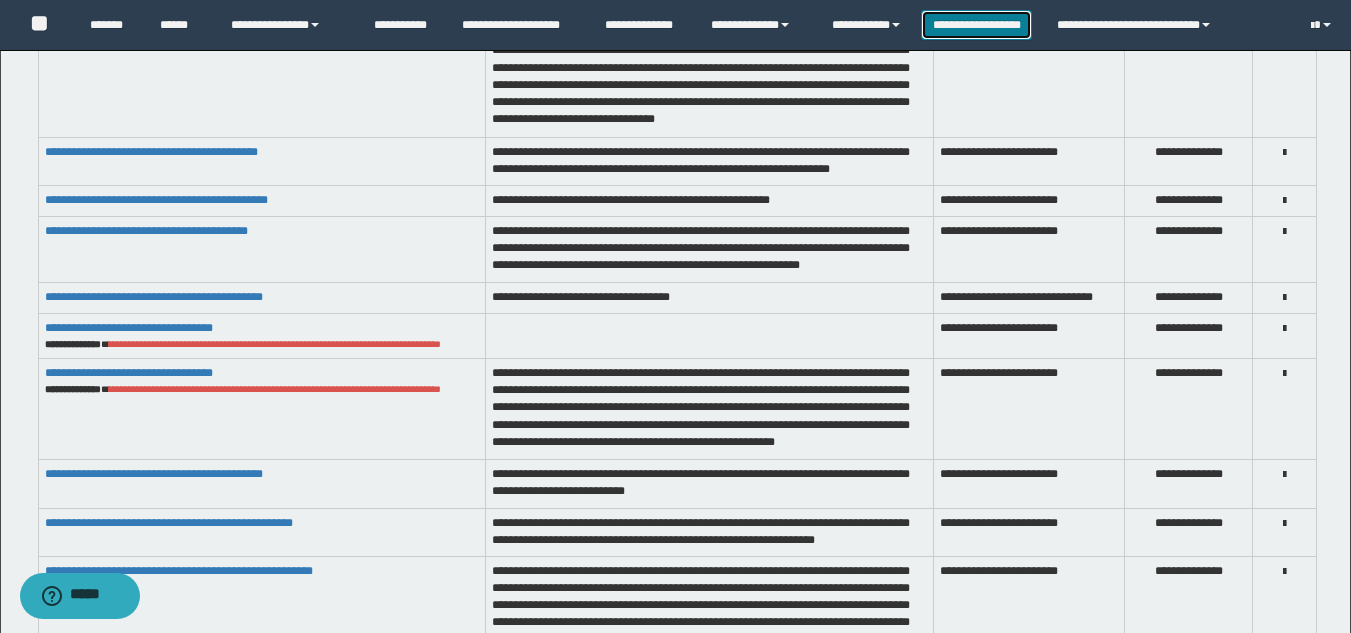 click on "**********" at bounding box center (976, 25) 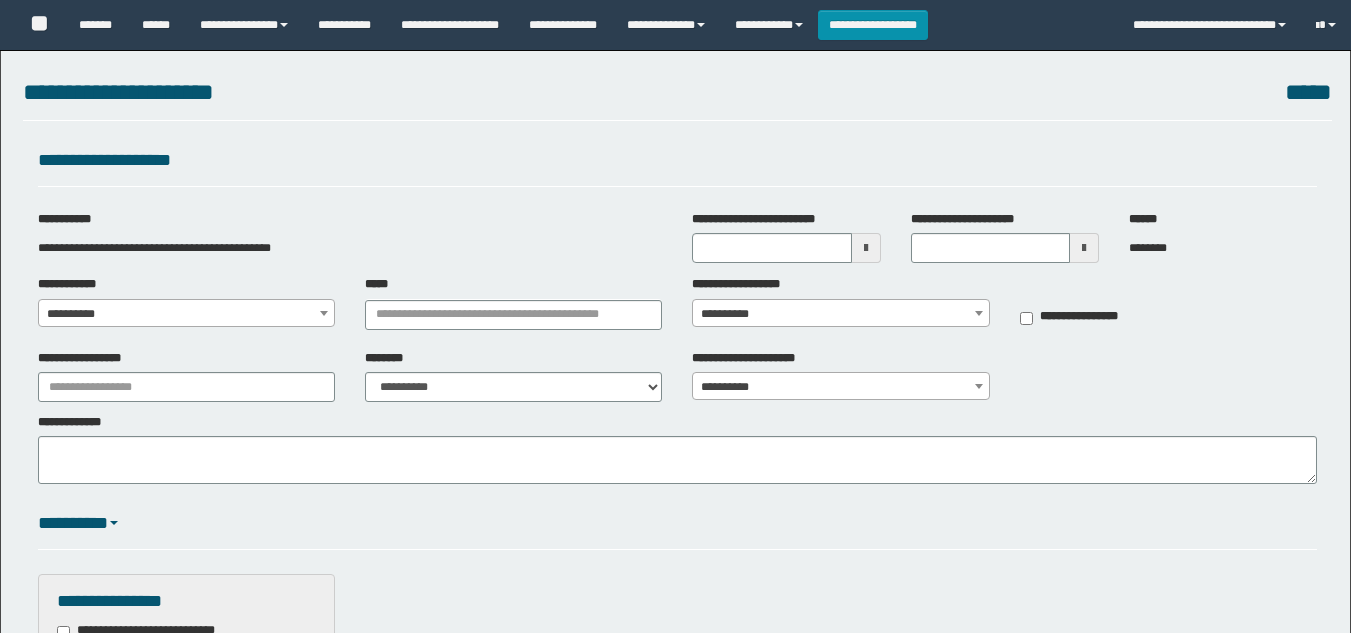 scroll, scrollTop: 0, scrollLeft: 0, axis: both 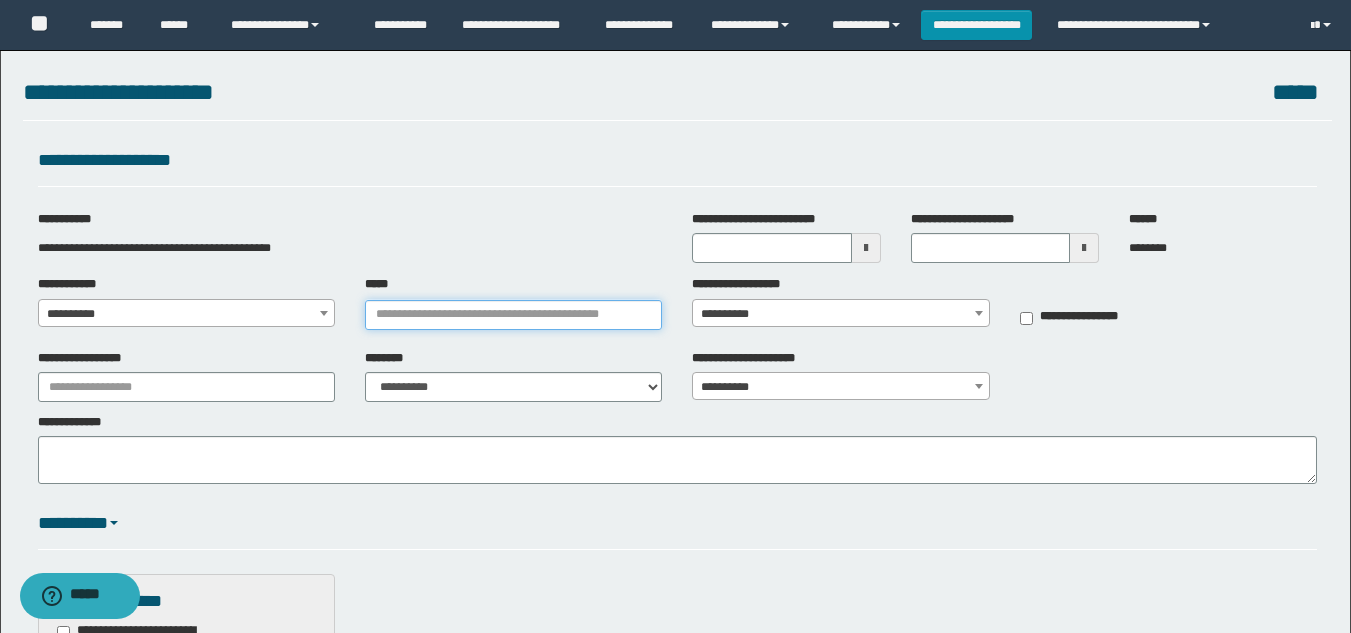 click on "*****" at bounding box center (513, 315) 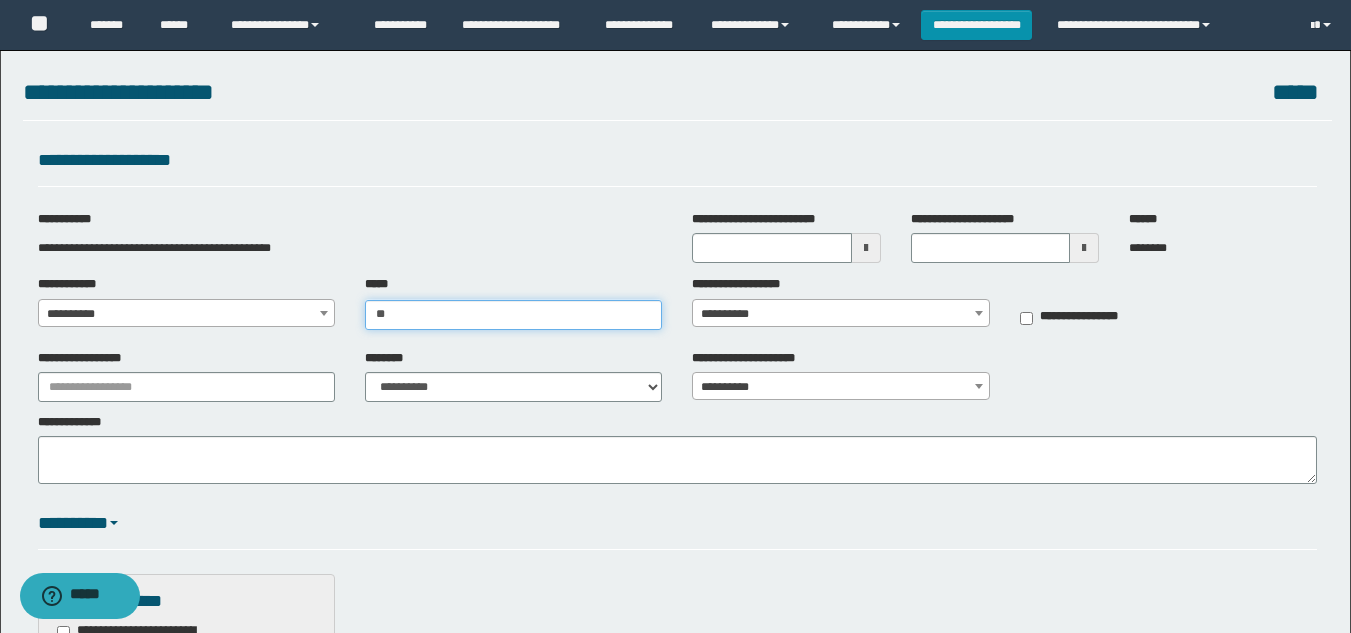 type on "***" 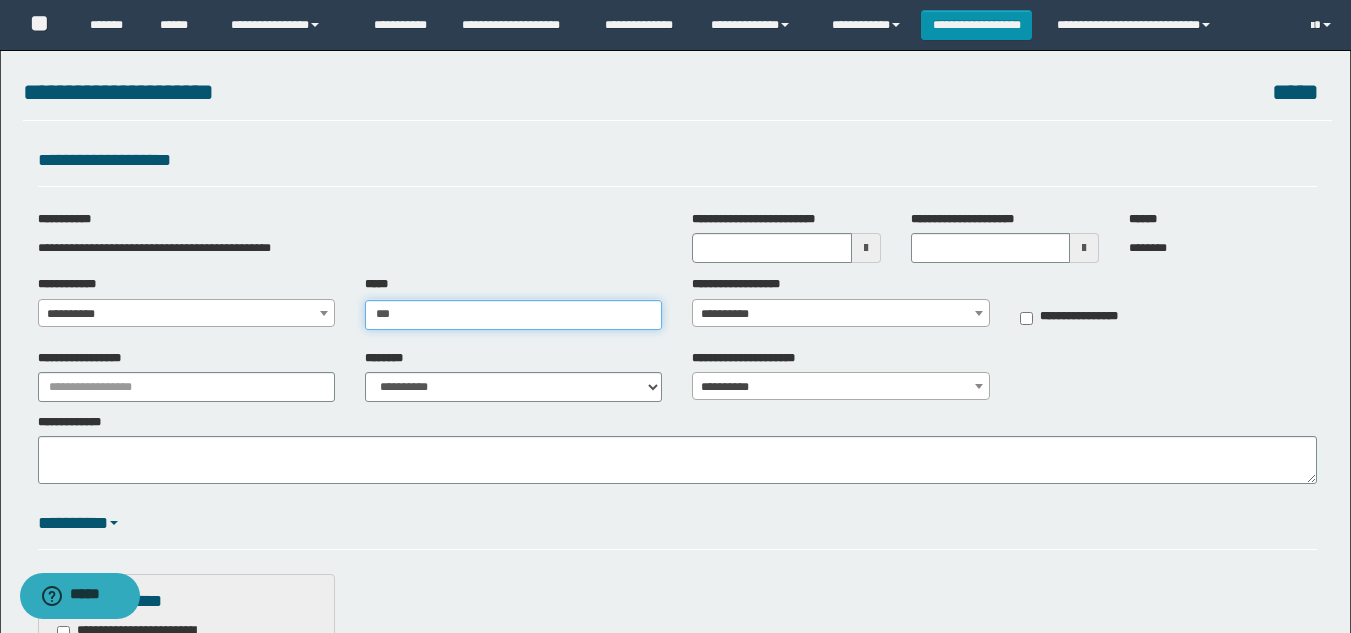 type on "***" 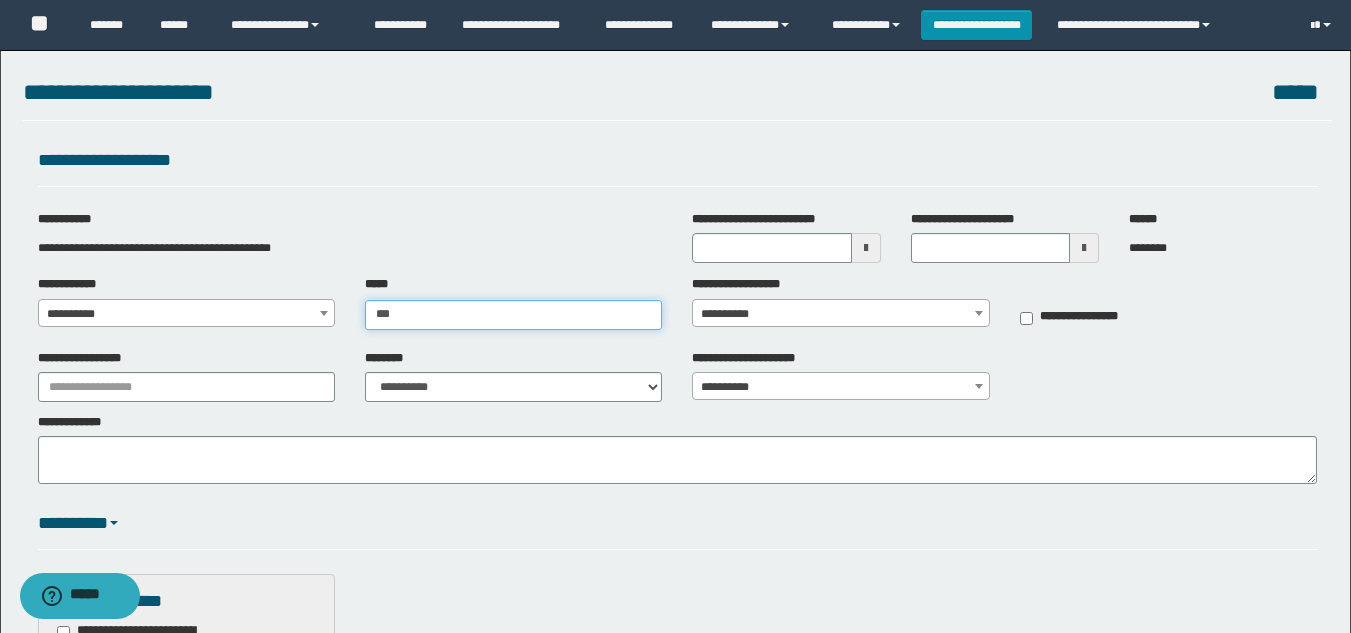 type 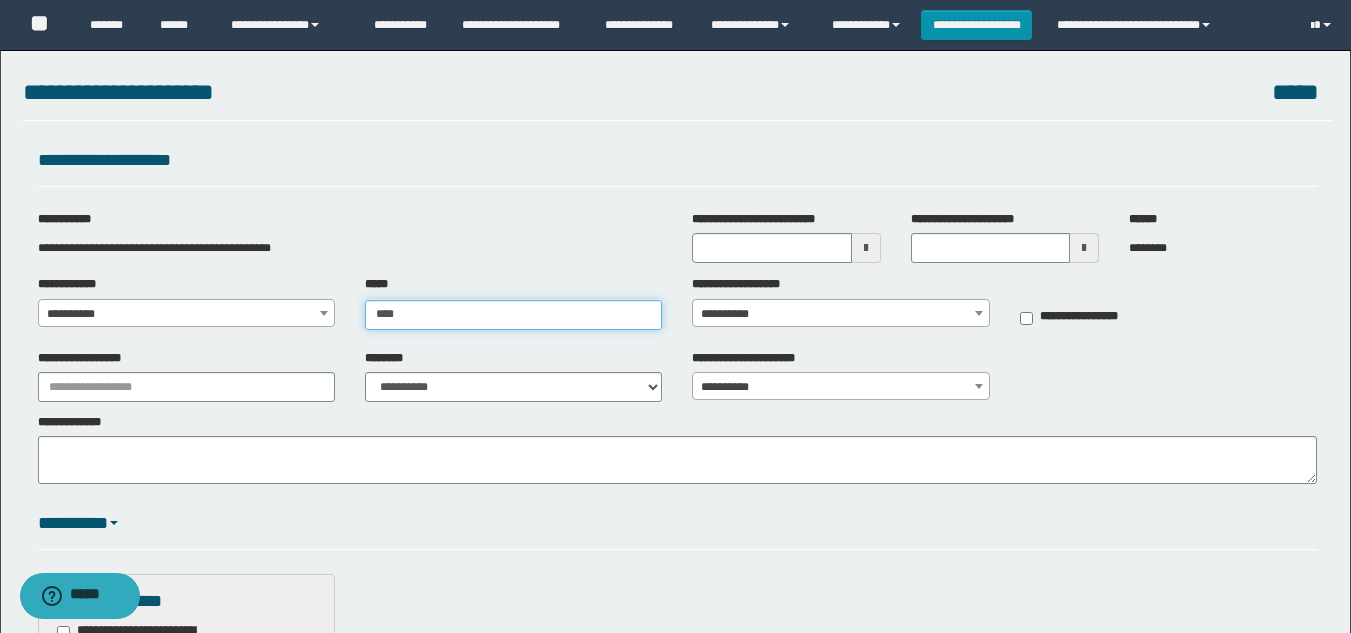 type on "****" 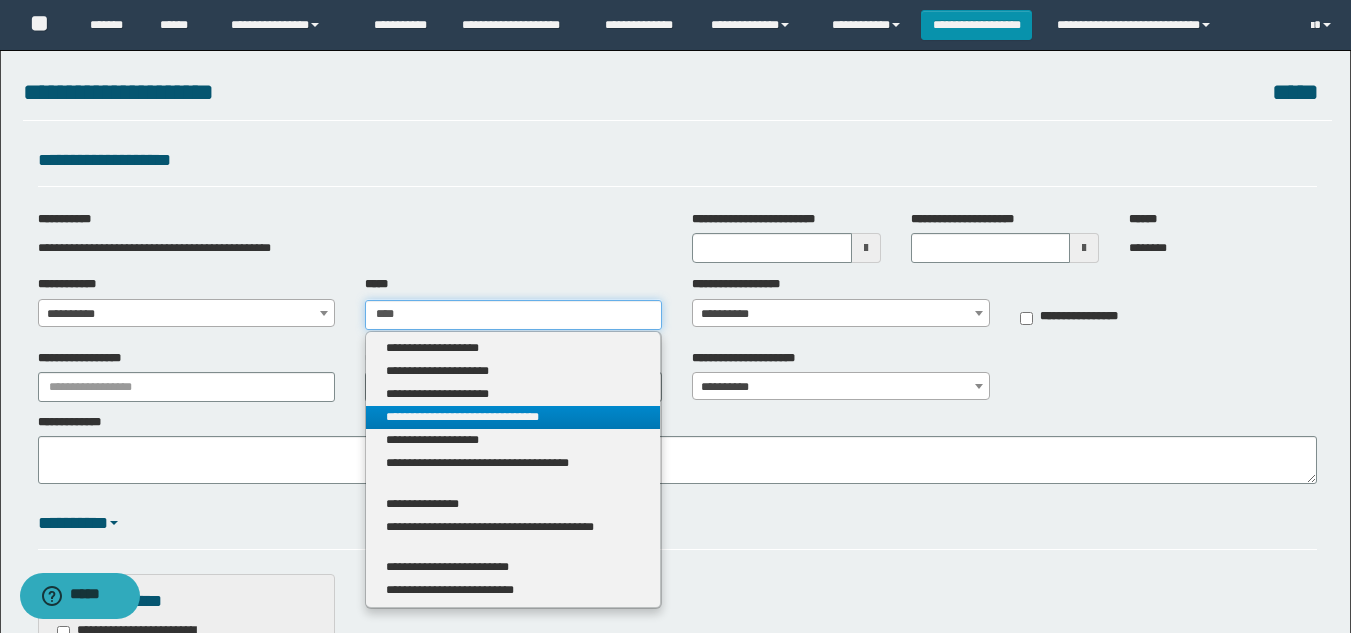 type on "****" 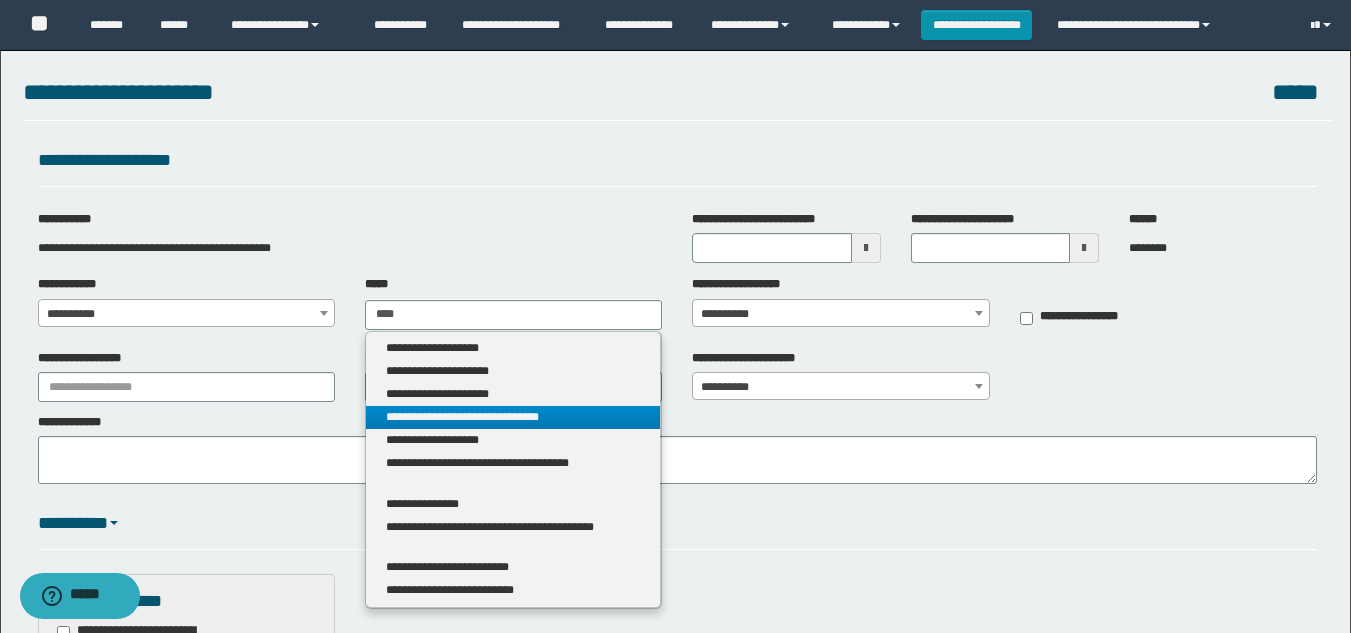 type 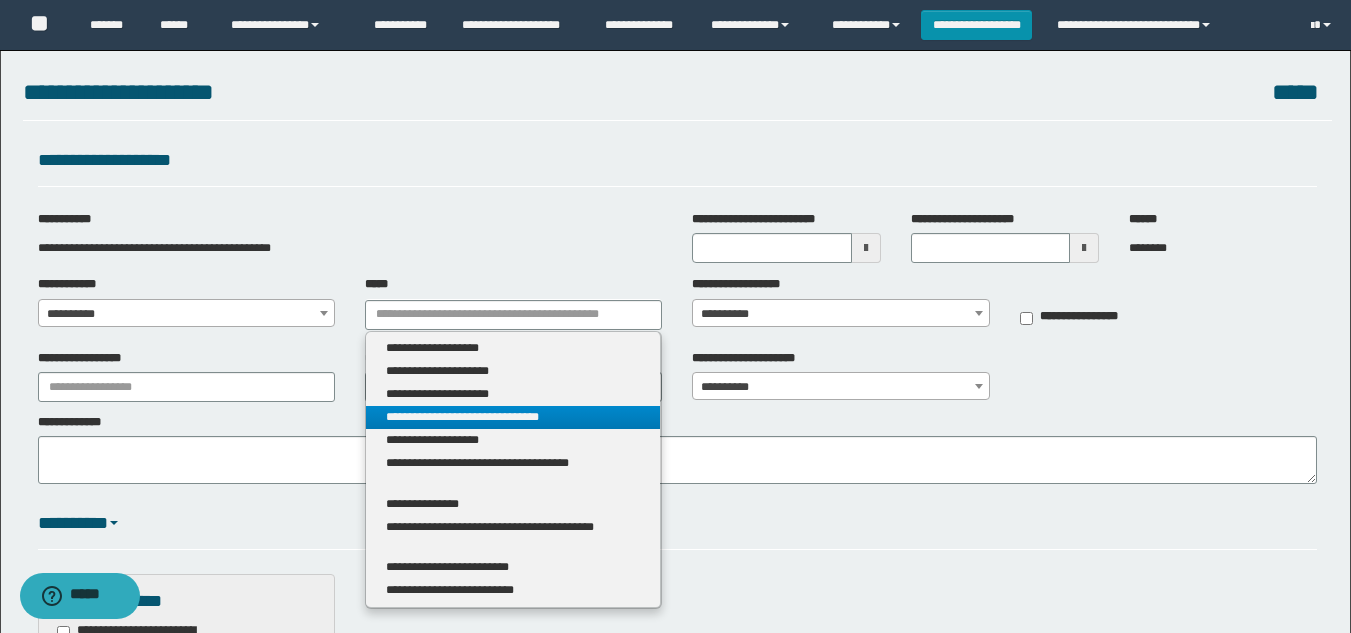 click on "**********" at bounding box center (513, 417) 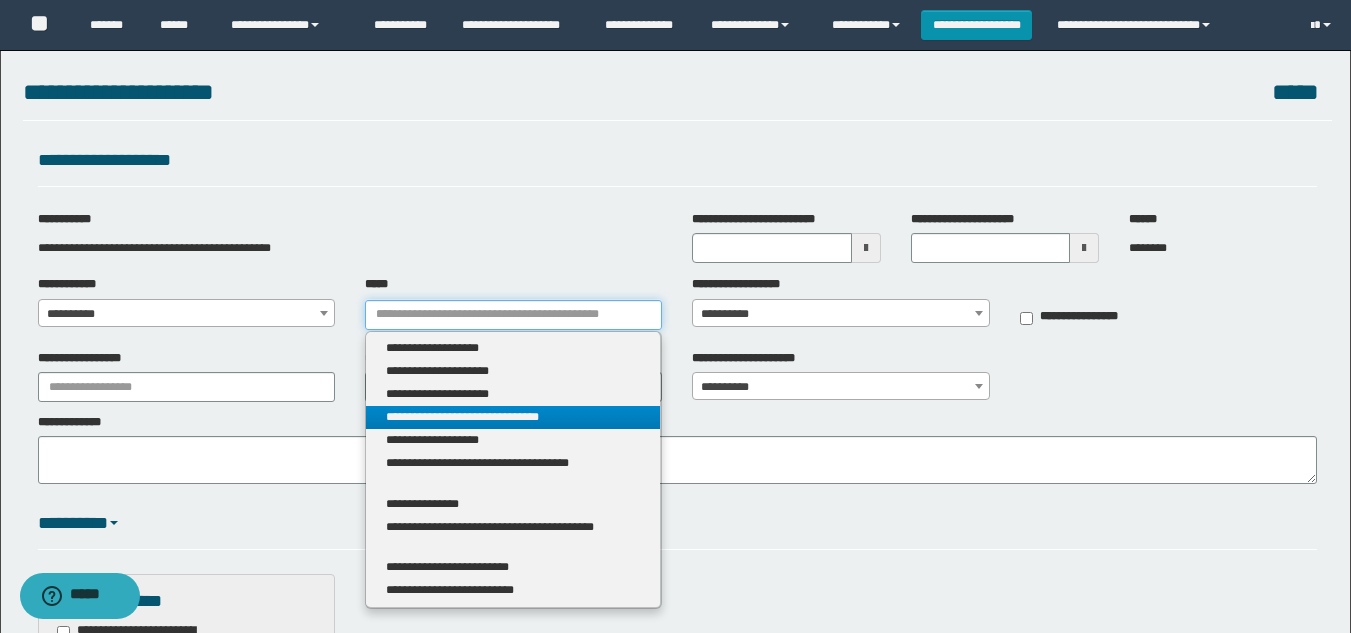 type 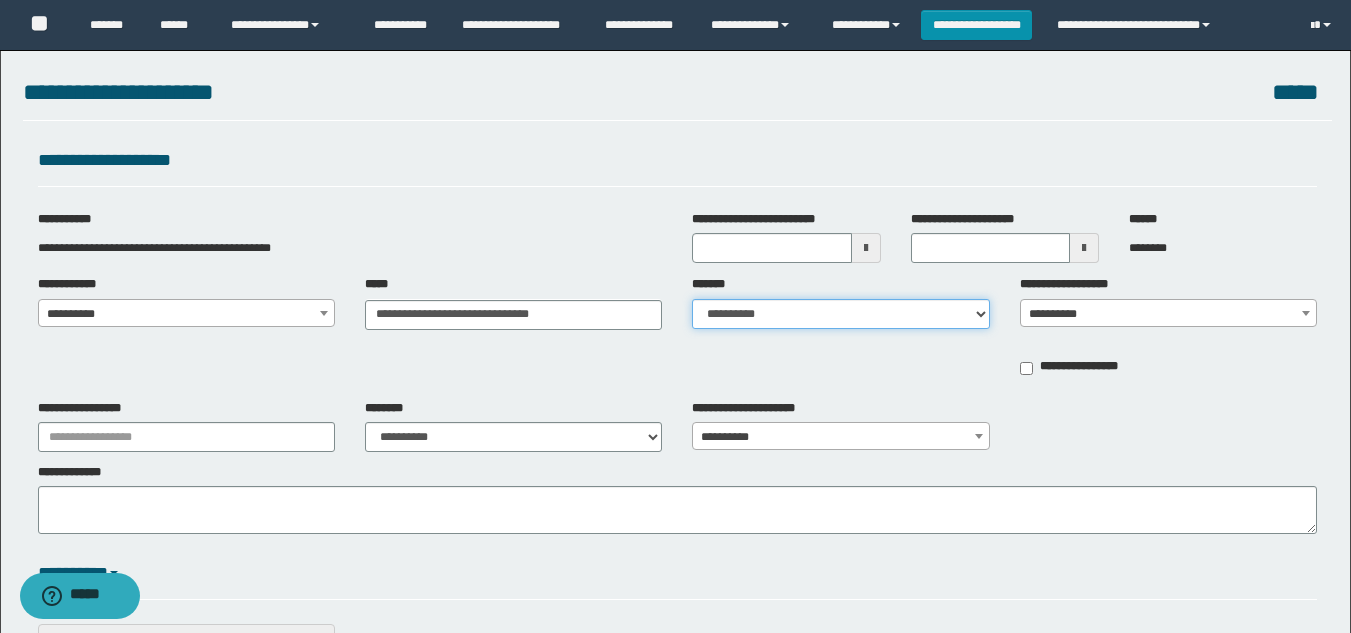 click on "**********" at bounding box center [840, 314] 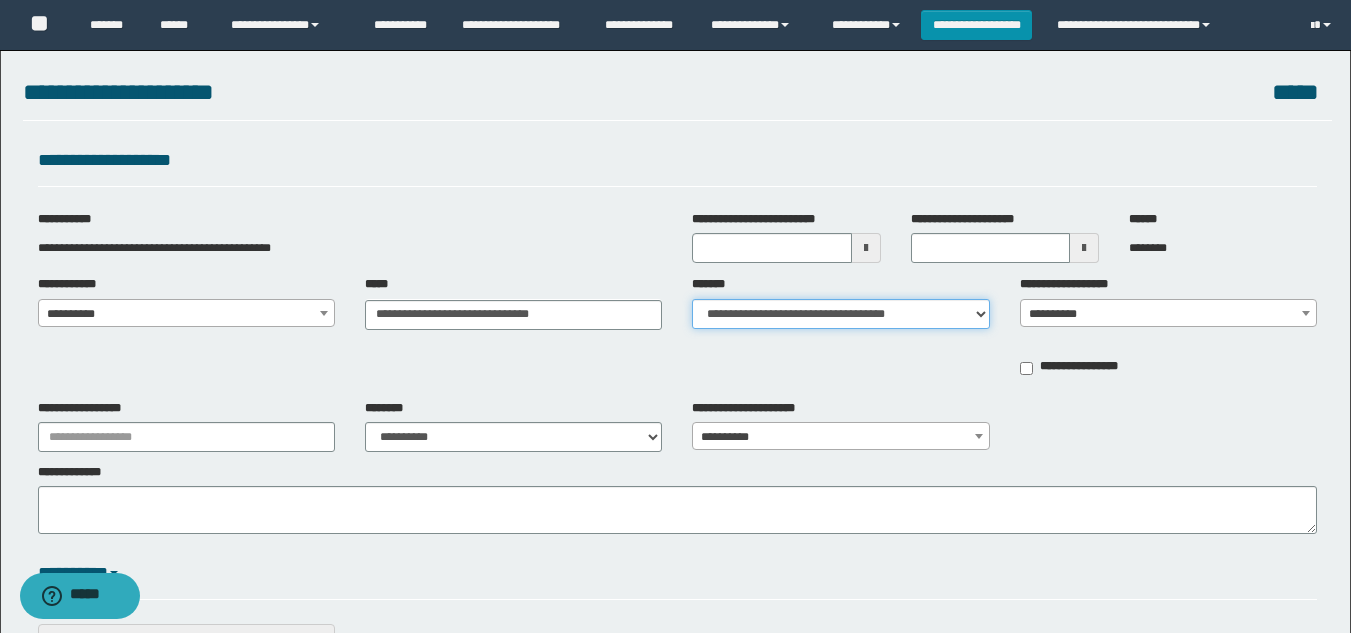 click on "**********" at bounding box center [840, 314] 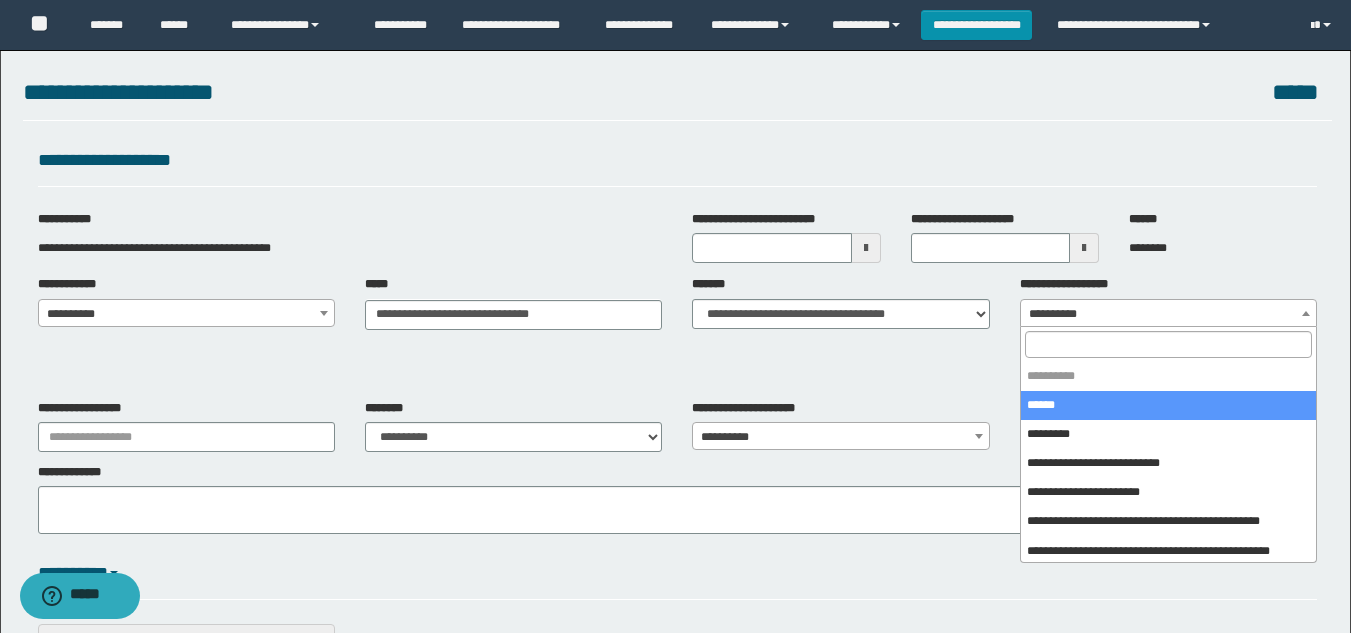 click at bounding box center (1306, 313) 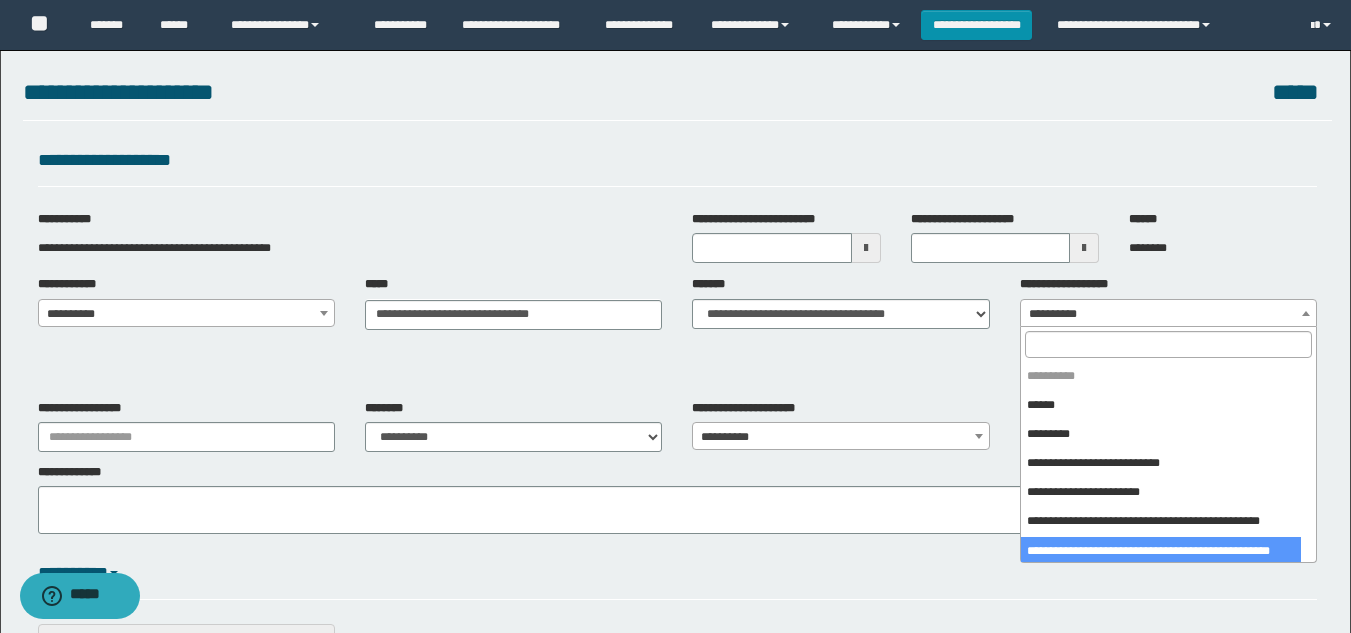 select on "****" 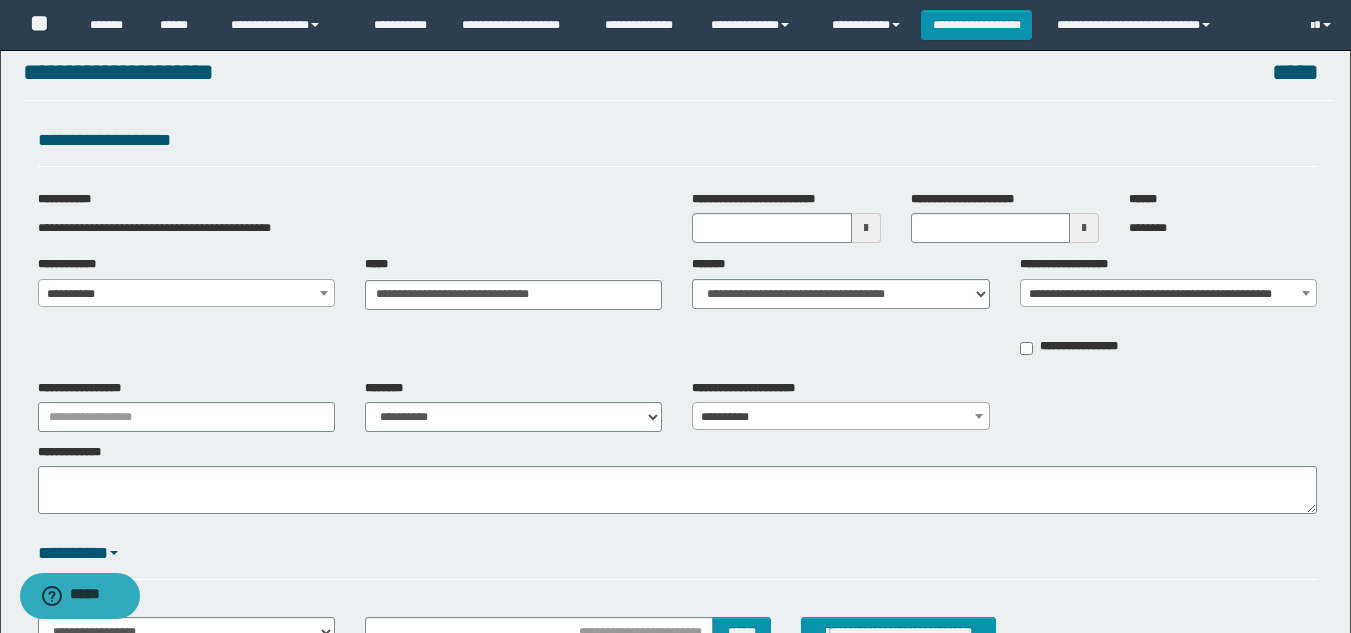 scroll, scrollTop: 11, scrollLeft: 0, axis: vertical 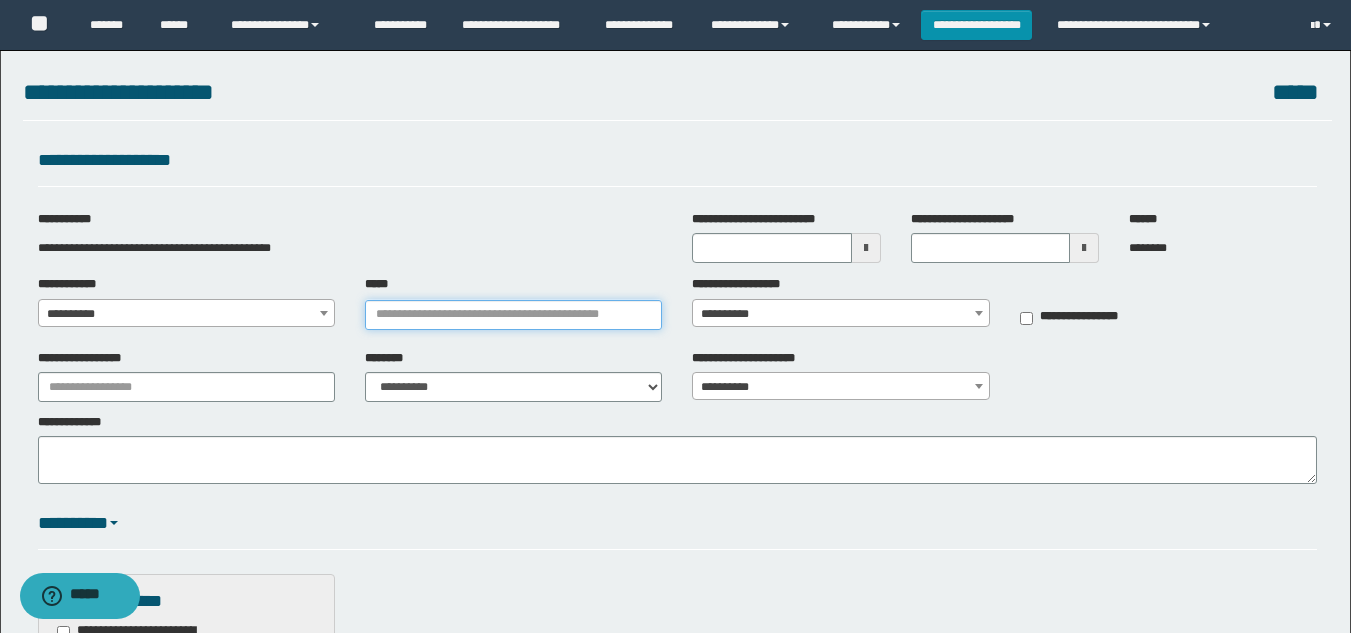 click on "*****" at bounding box center (513, 315) 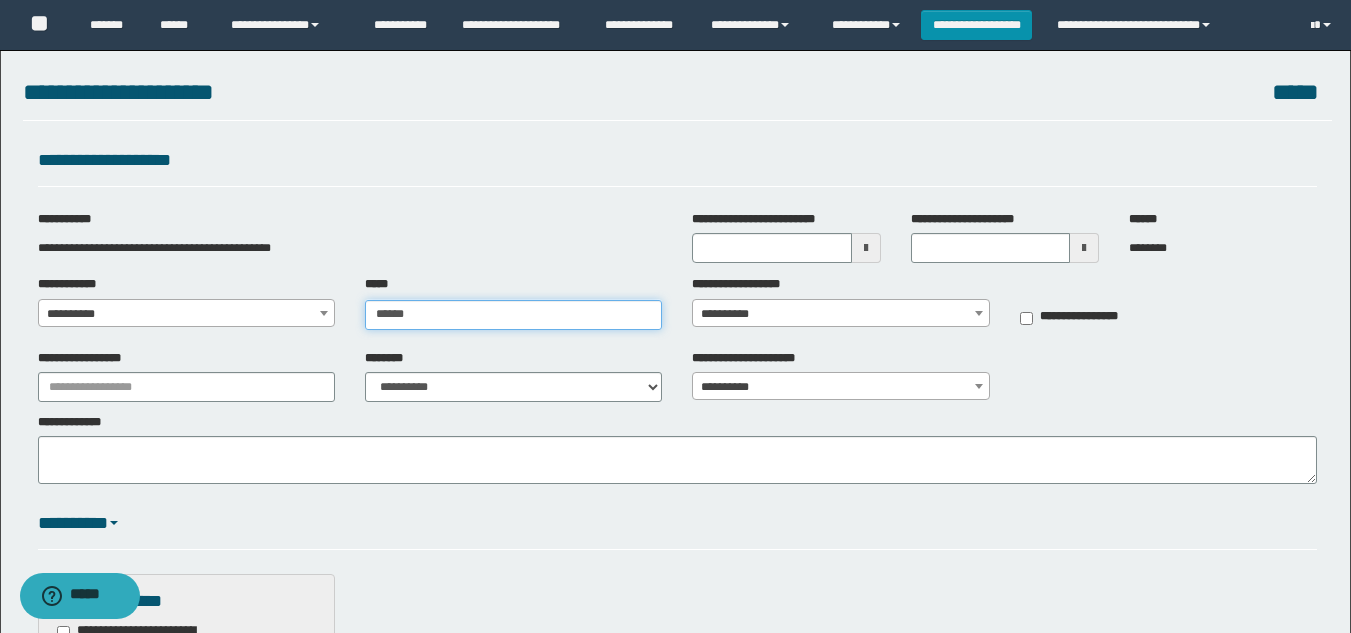 type on "*******" 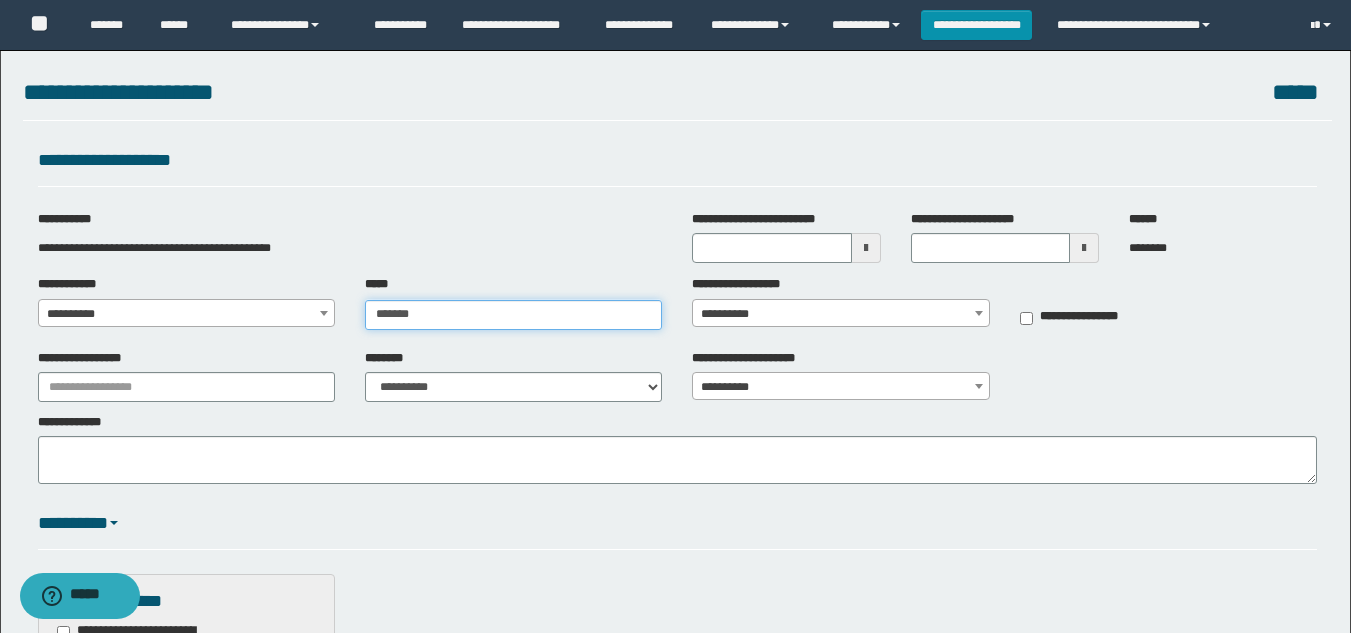 type on "*******" 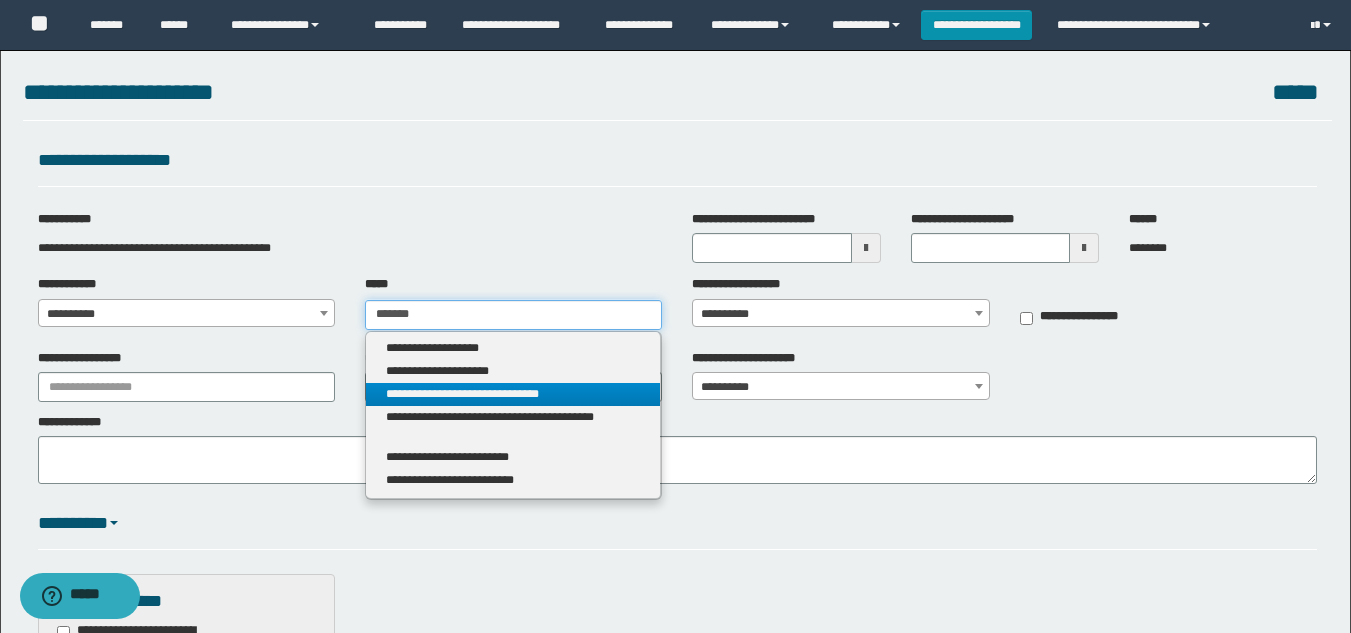 type on "*******" 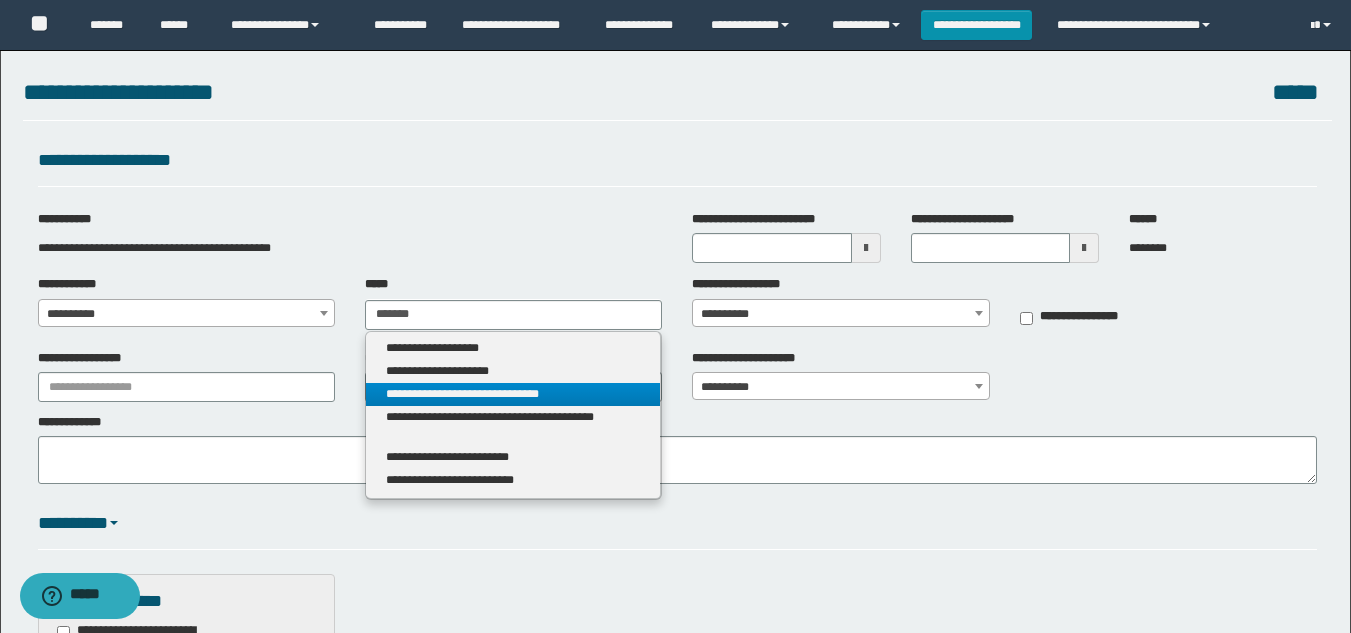 type 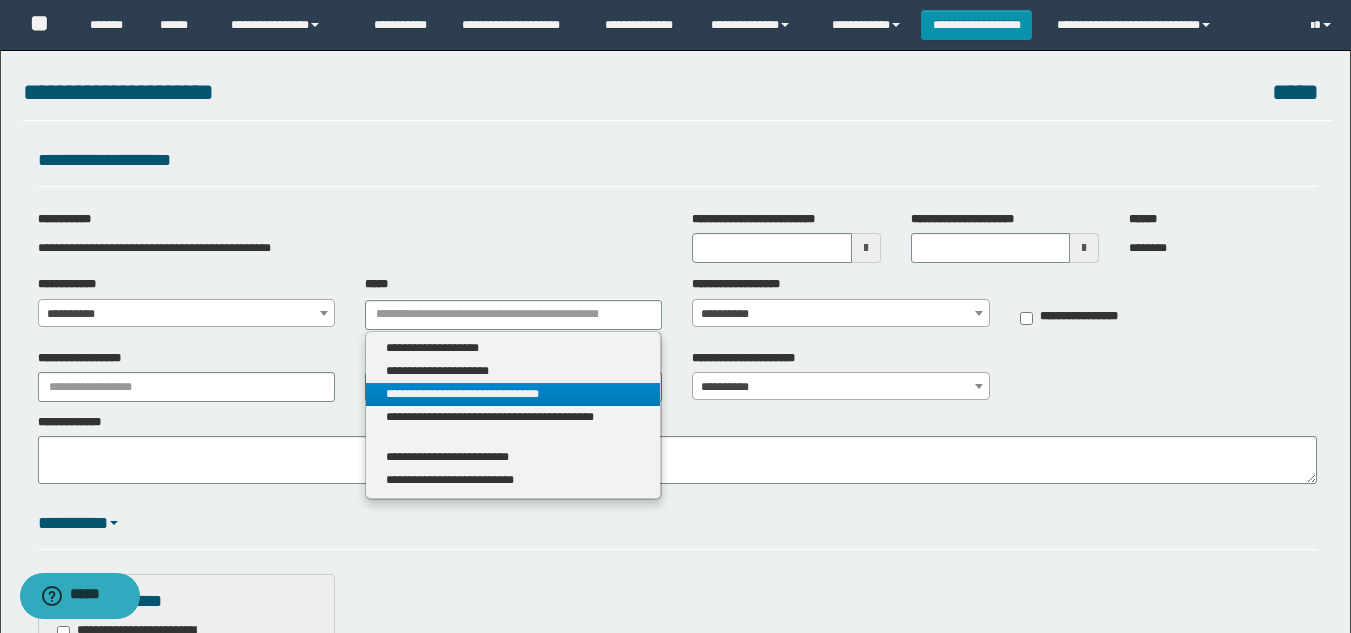 click on "**********" at bounding box center [513, 394] 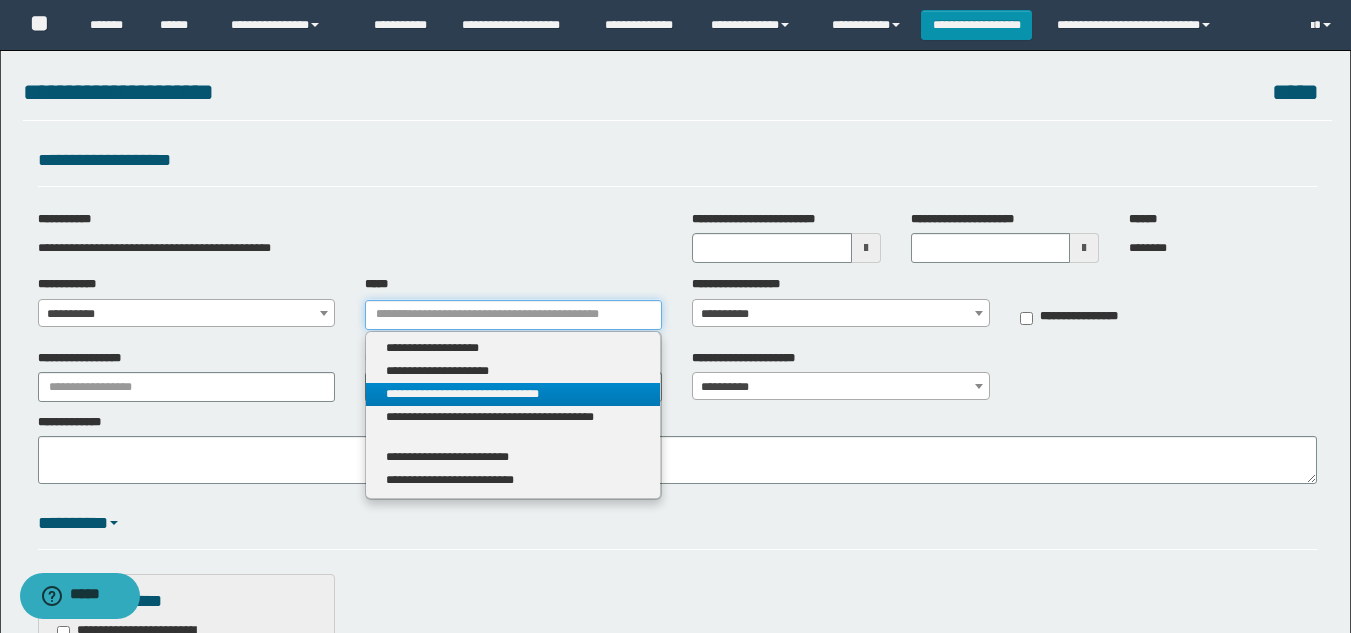 type 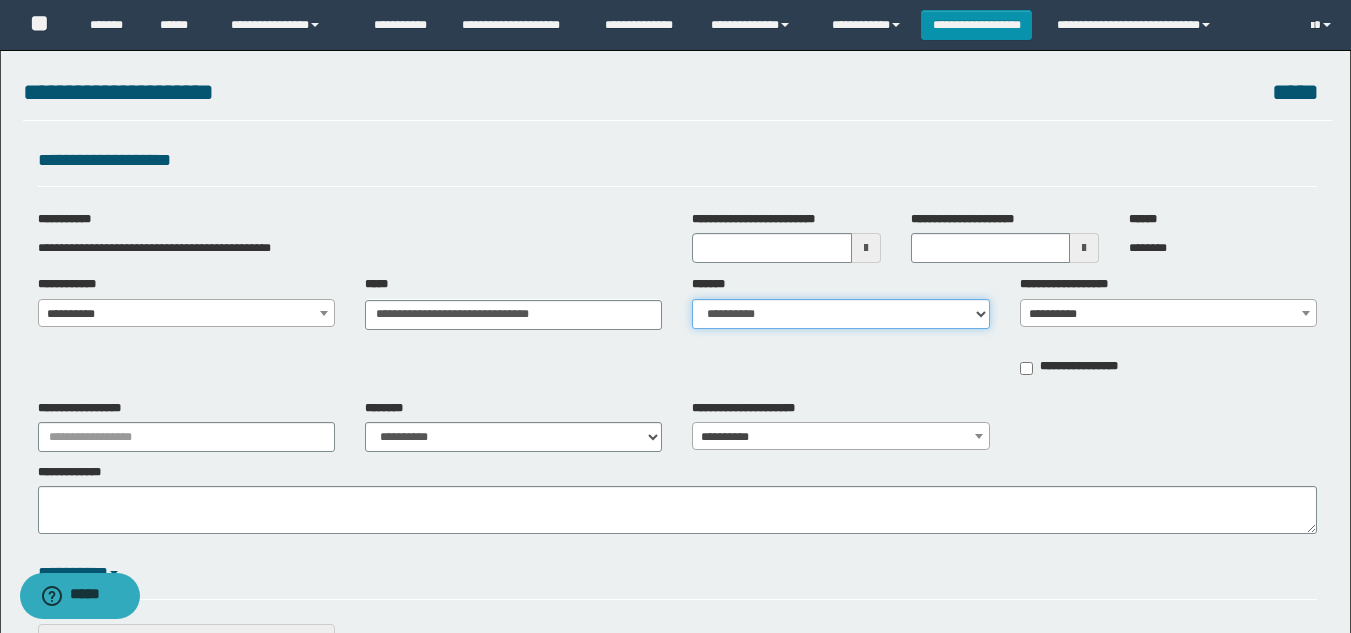 click on "**********" at bounding box center (840, 314) 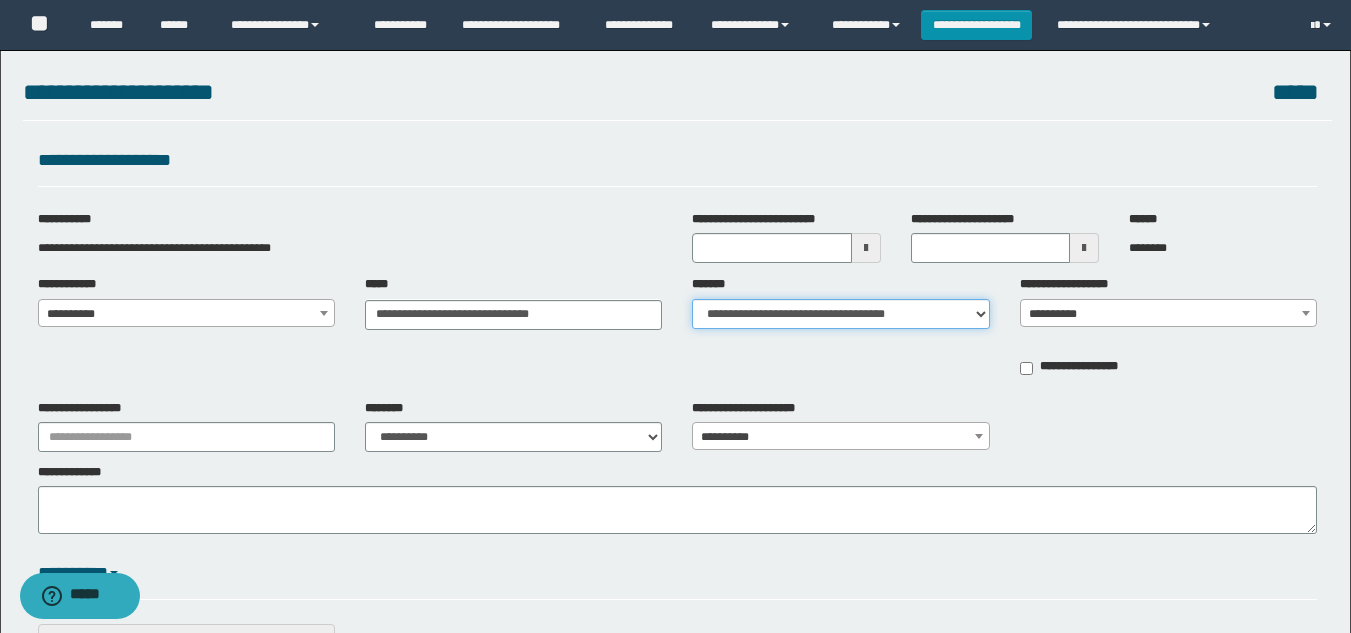 click on "**********" at bounding box center [840, 314] 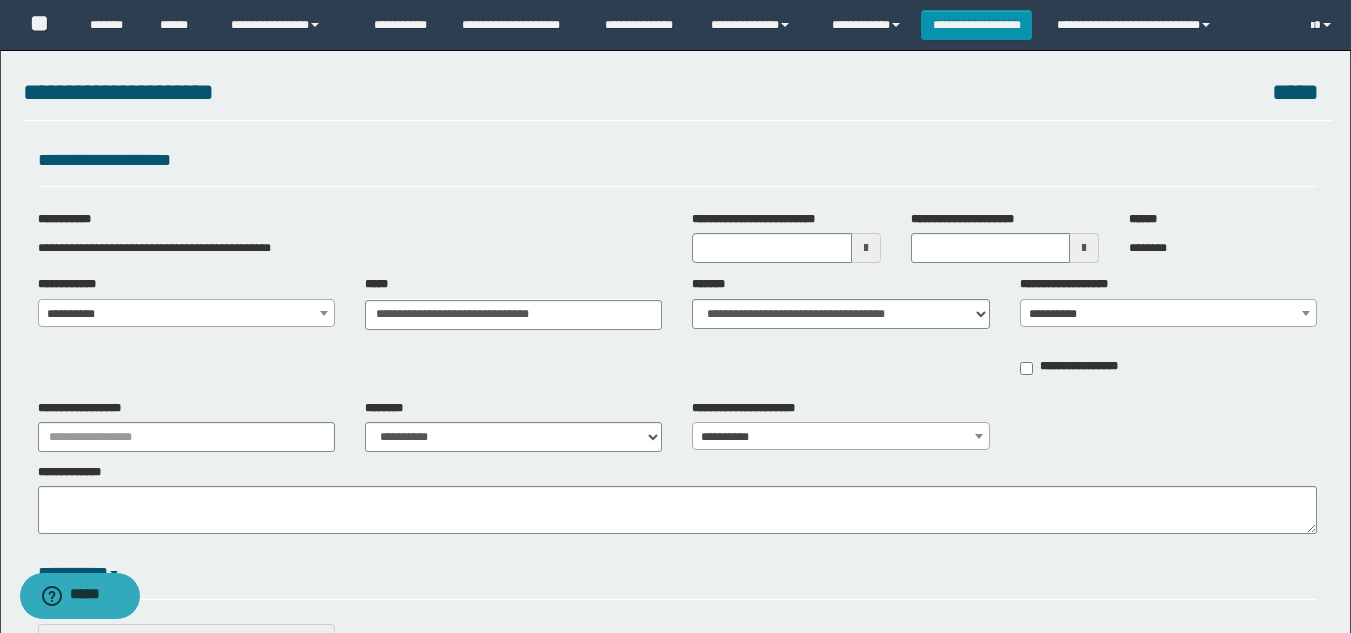 click on "**********" at bounding box center (1168, 314) 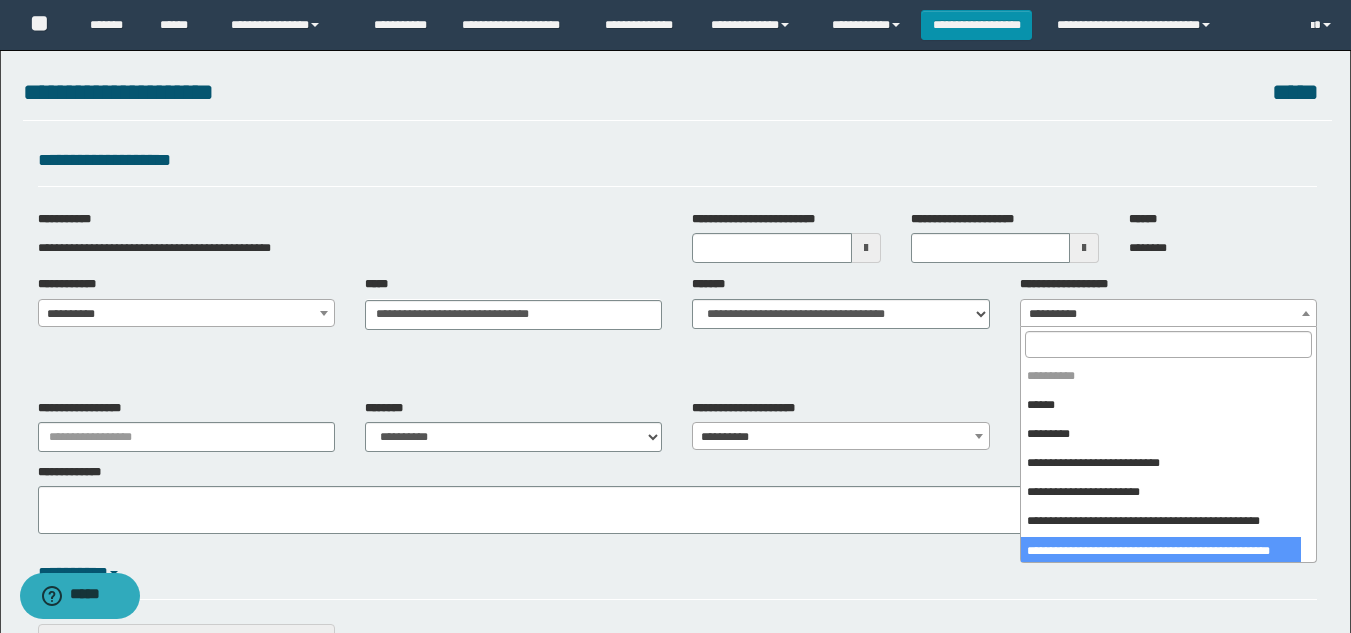 select on "****" 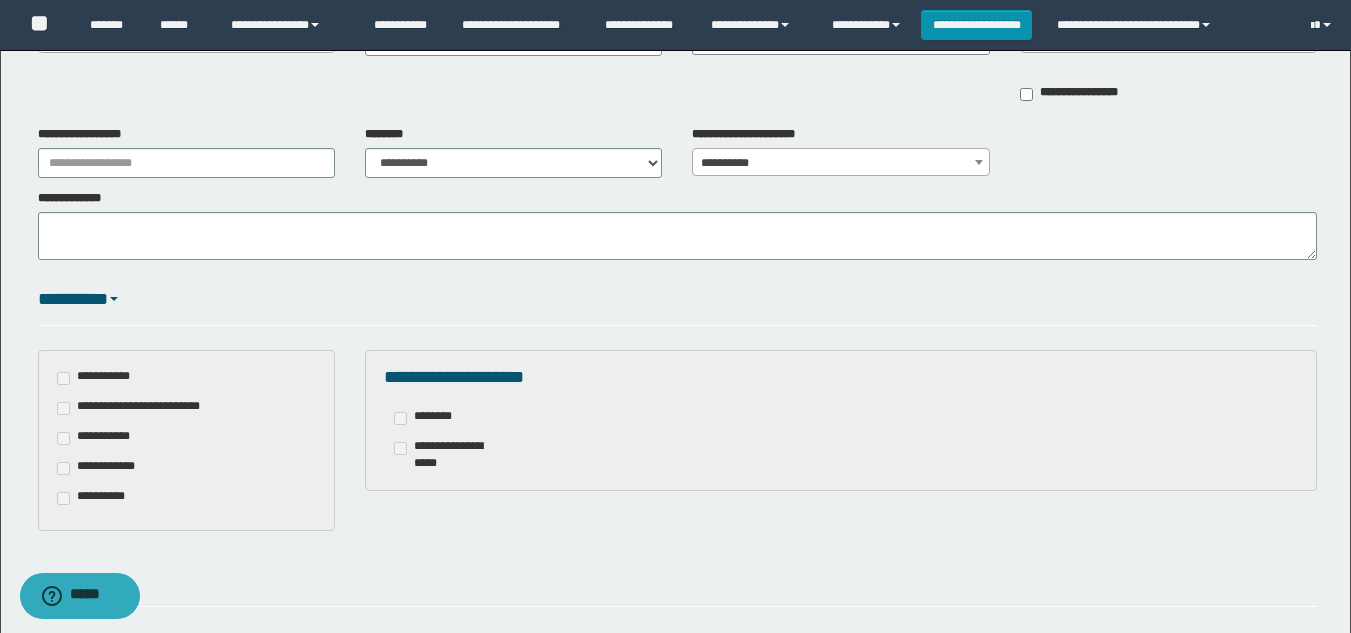 scroll, scrollTop: 300, scrollLeft: 0, axis: vertical 